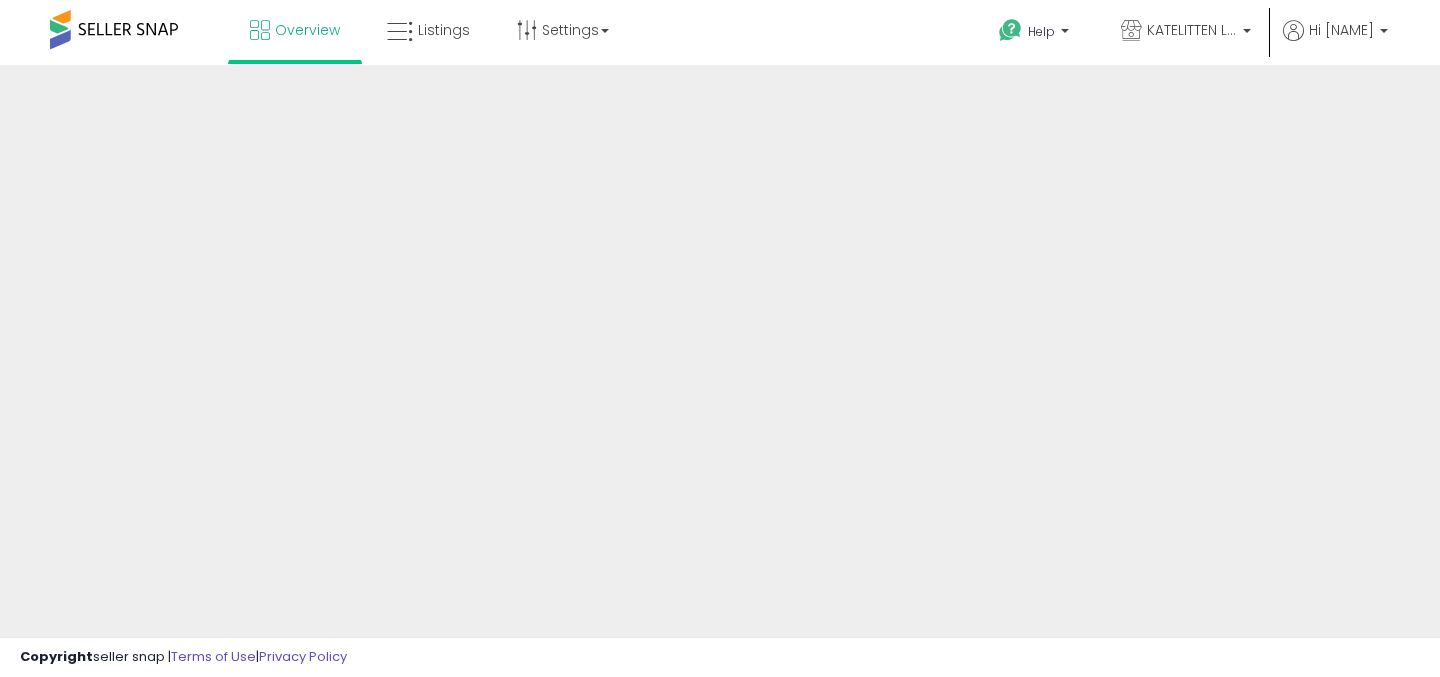scroll, scrollTop: 0, scrollLeft: 0, axis: both 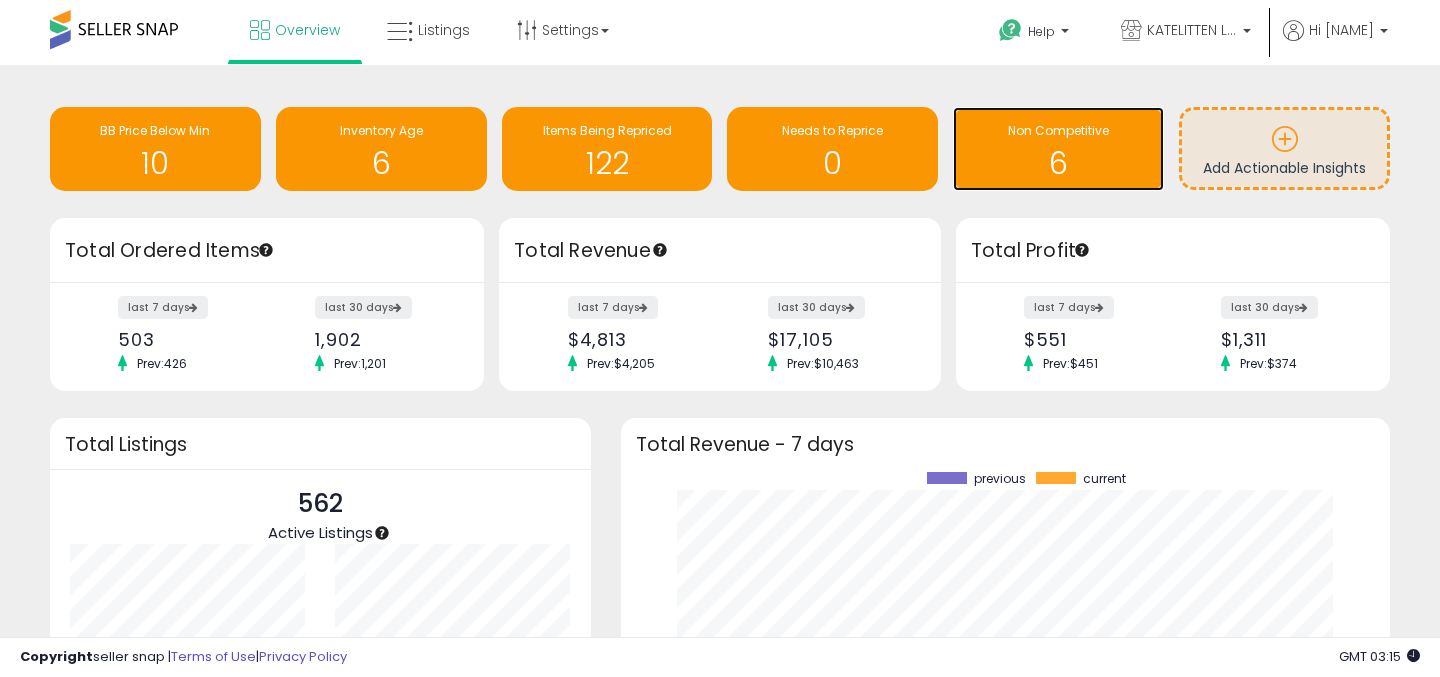 click on "6" at bounding box center (1058, 163) 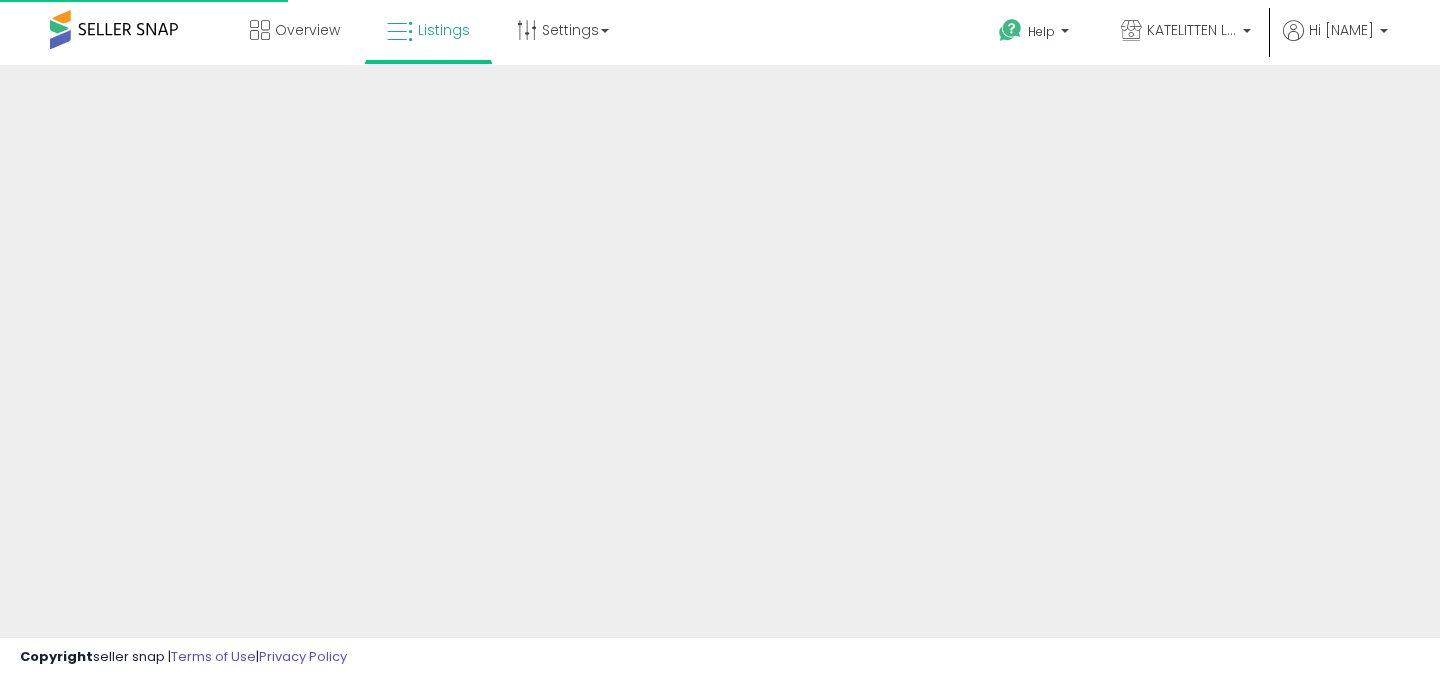 scroll, scrollTop: 0, scrollLeft: 0, axis: both 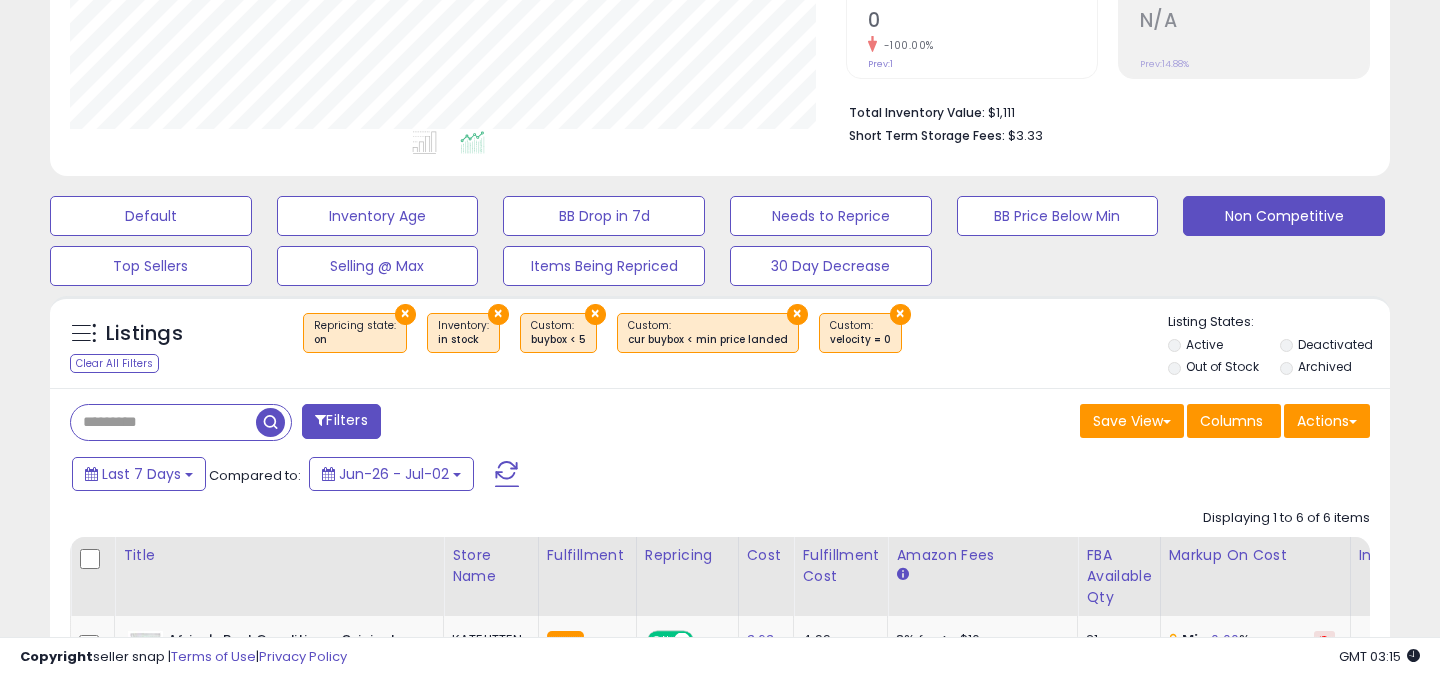 click on "Filters" at bounding box center [341, 421] 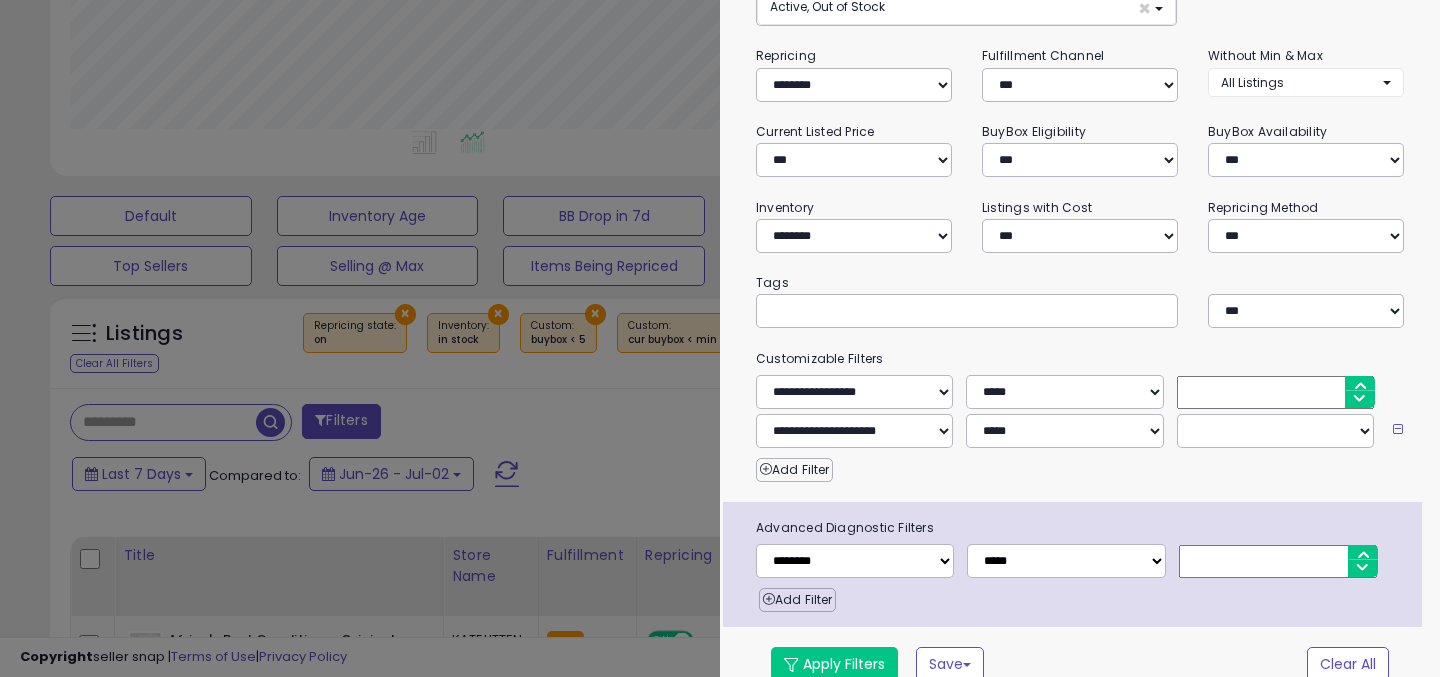 scroll, scrollTop: 206, scrollLeft: 0, axis: vertical 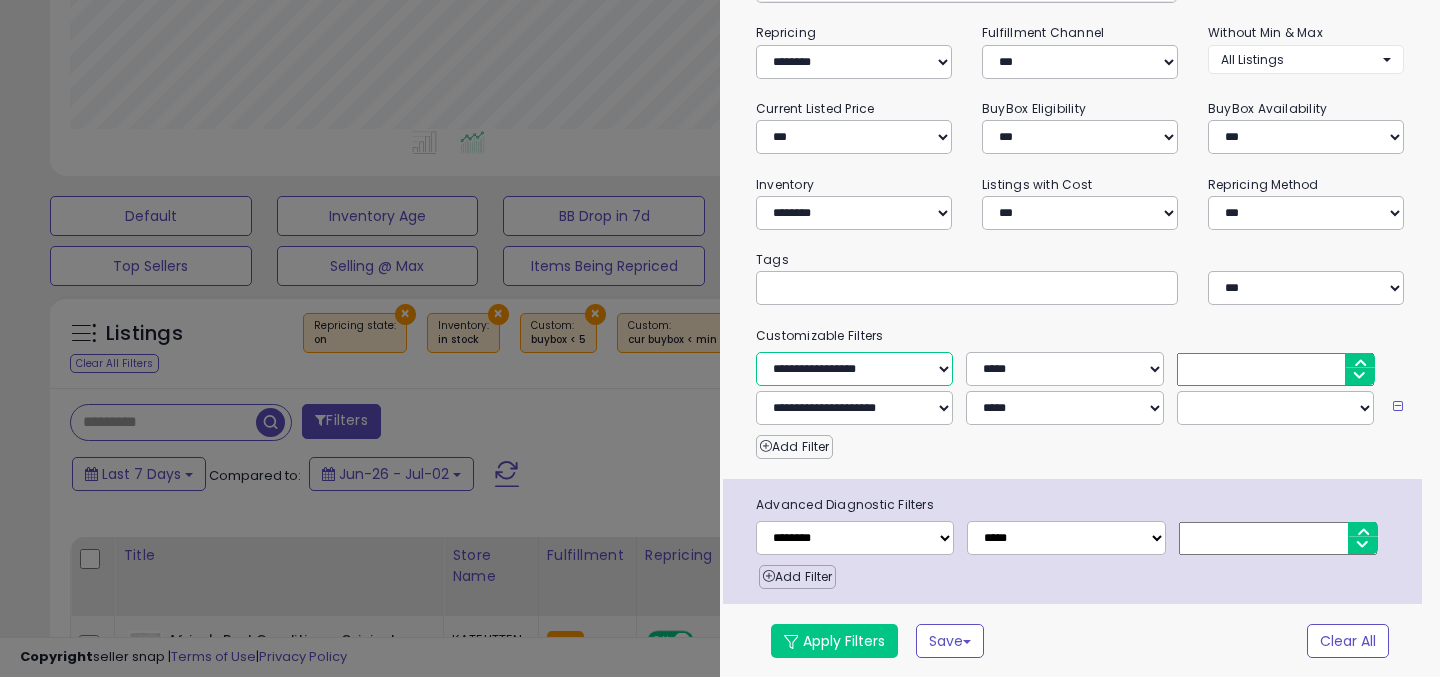 click on "**********" at bounding box center (854, 369) 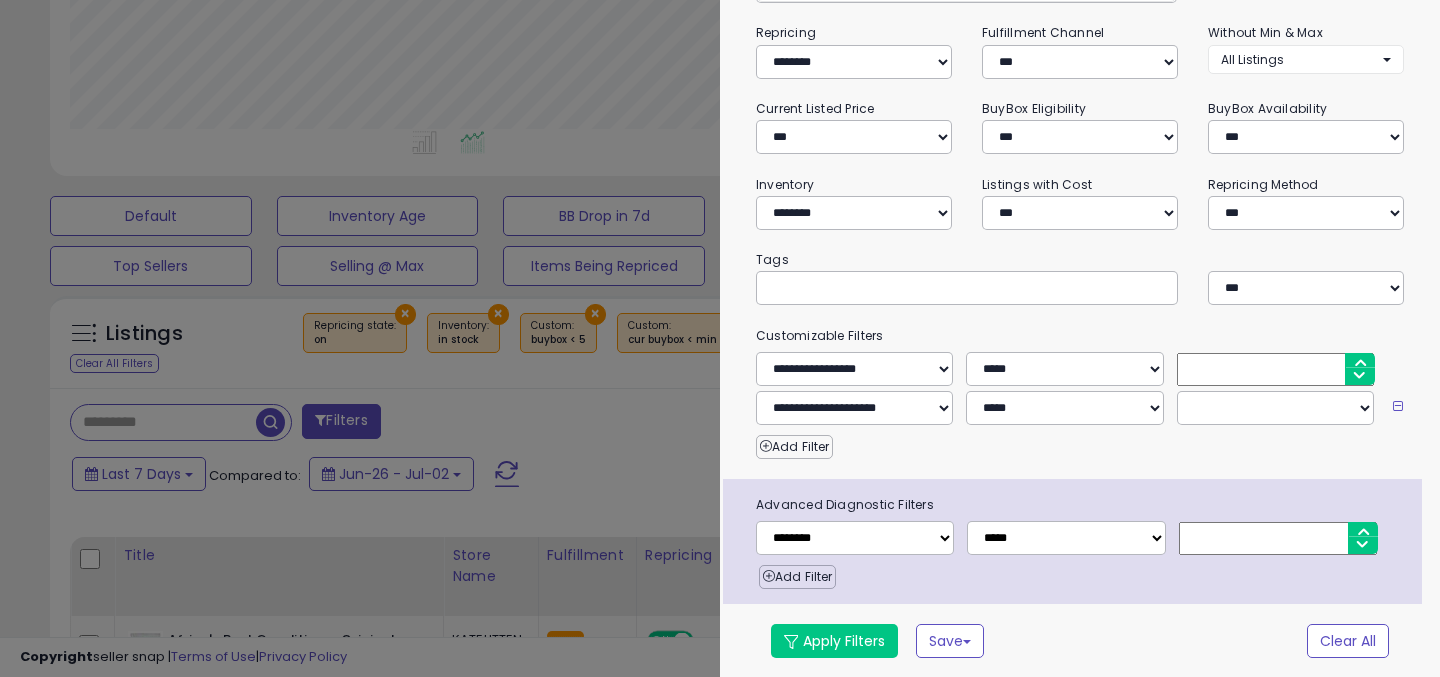click at bounding box center [720, 338] 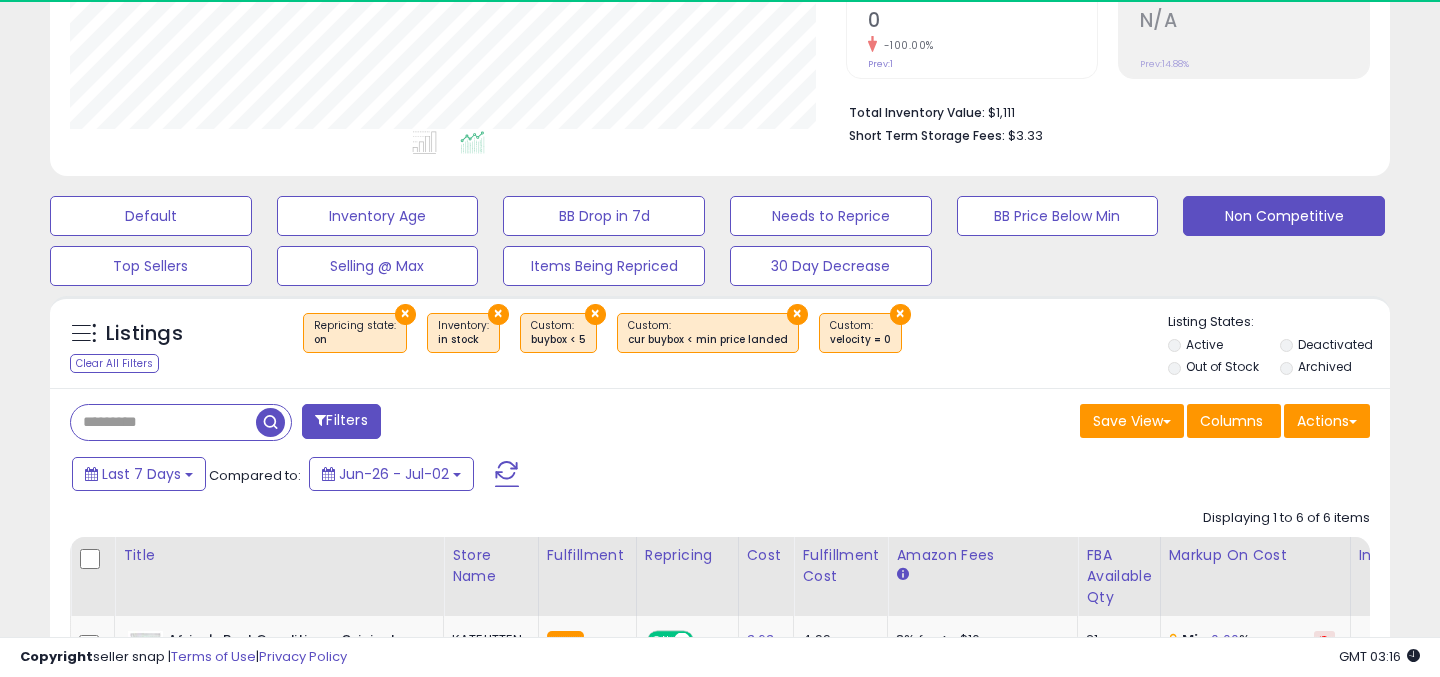 scroll, scrollTop: 999590, scrollLeft: 999224, axis: both 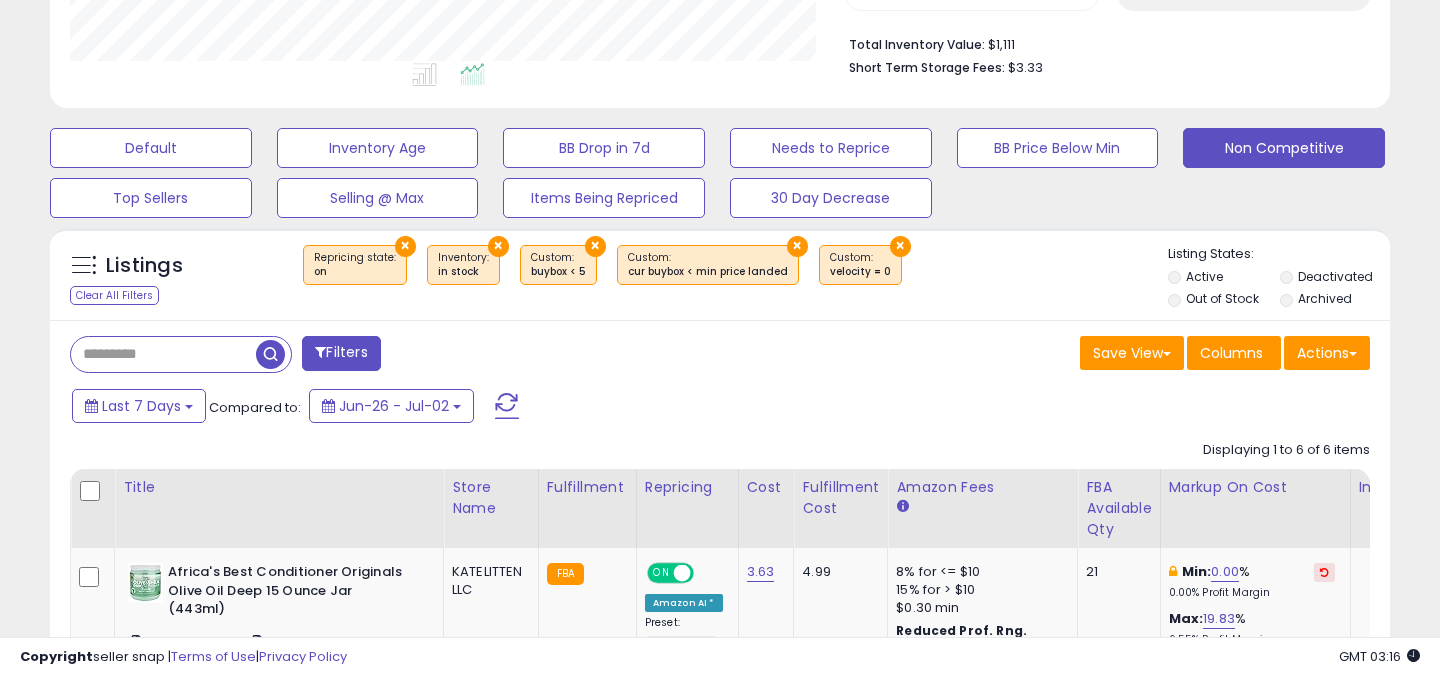 click on "×" at bounding box center [900, 246] 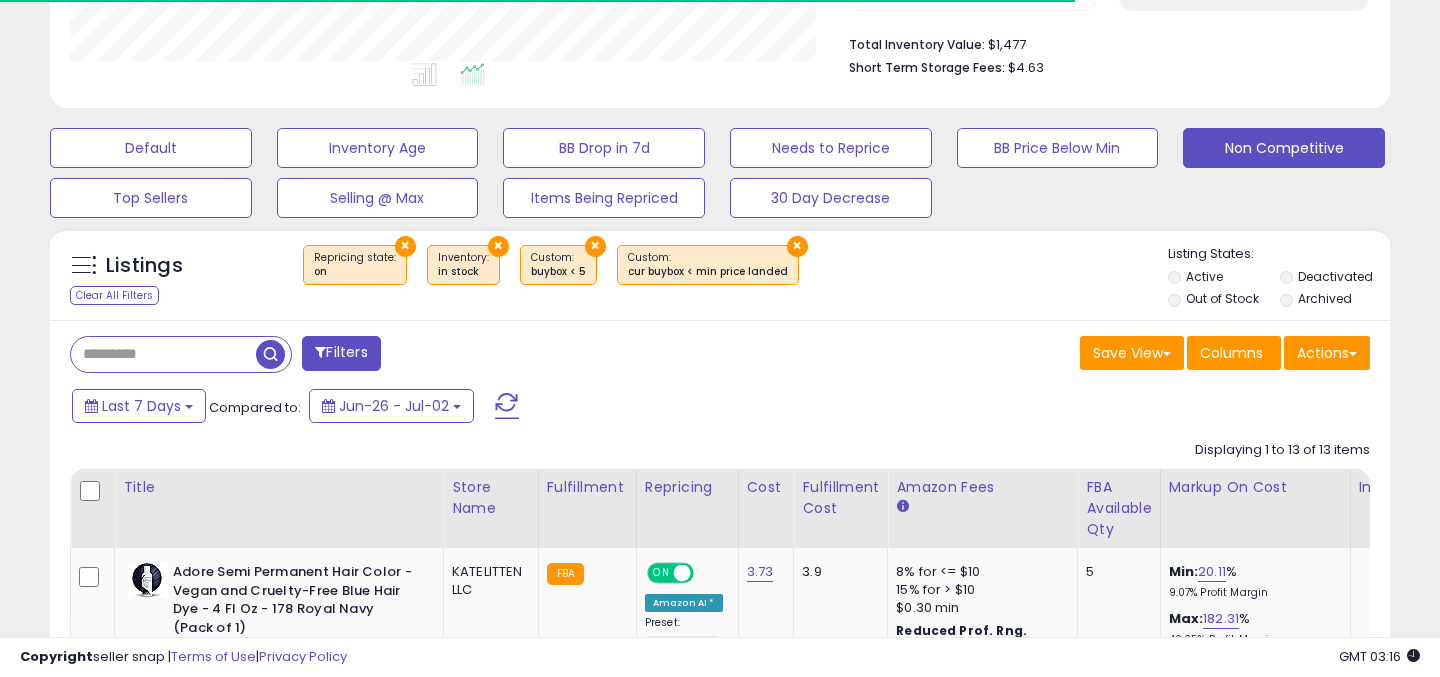 click on "×" at bounding box center [797, 246] 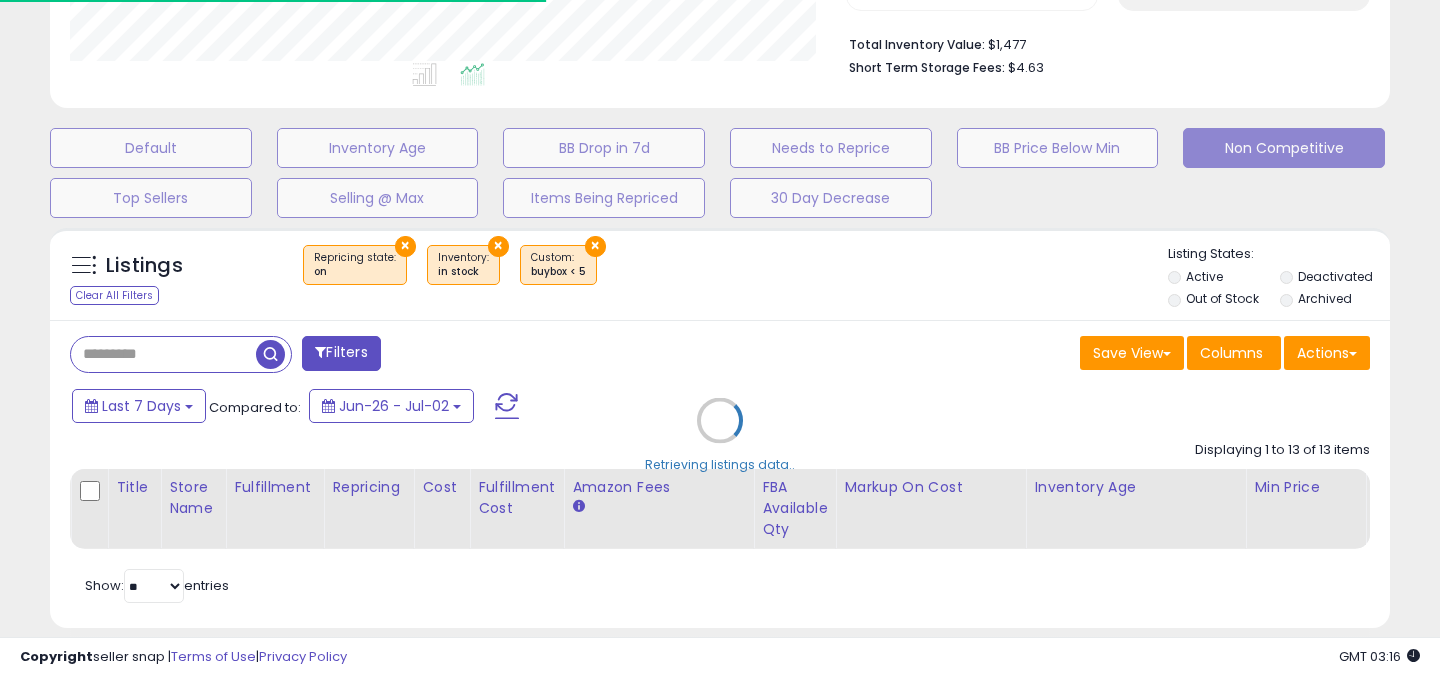 scroll, scrollTop: 999590, scrollLeft: 999224, axis: both 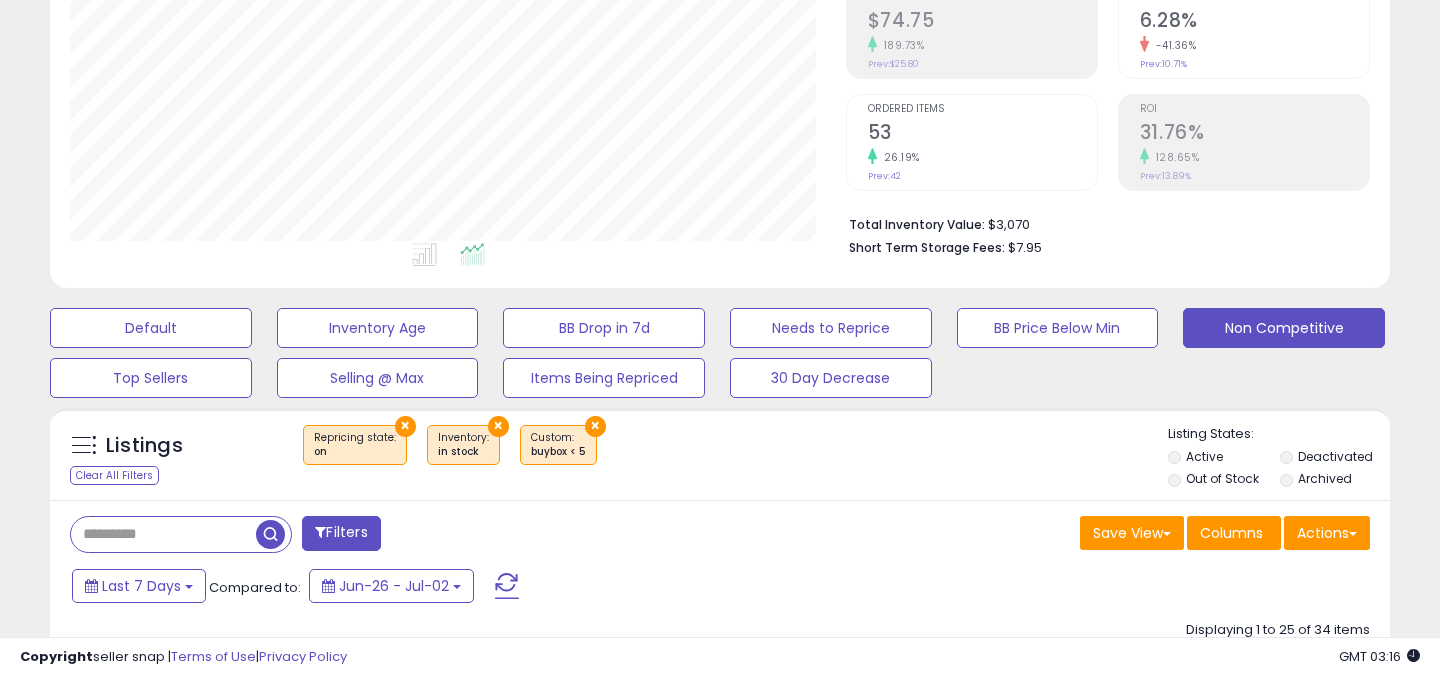 click on "×" at bounding box center [595, 426] 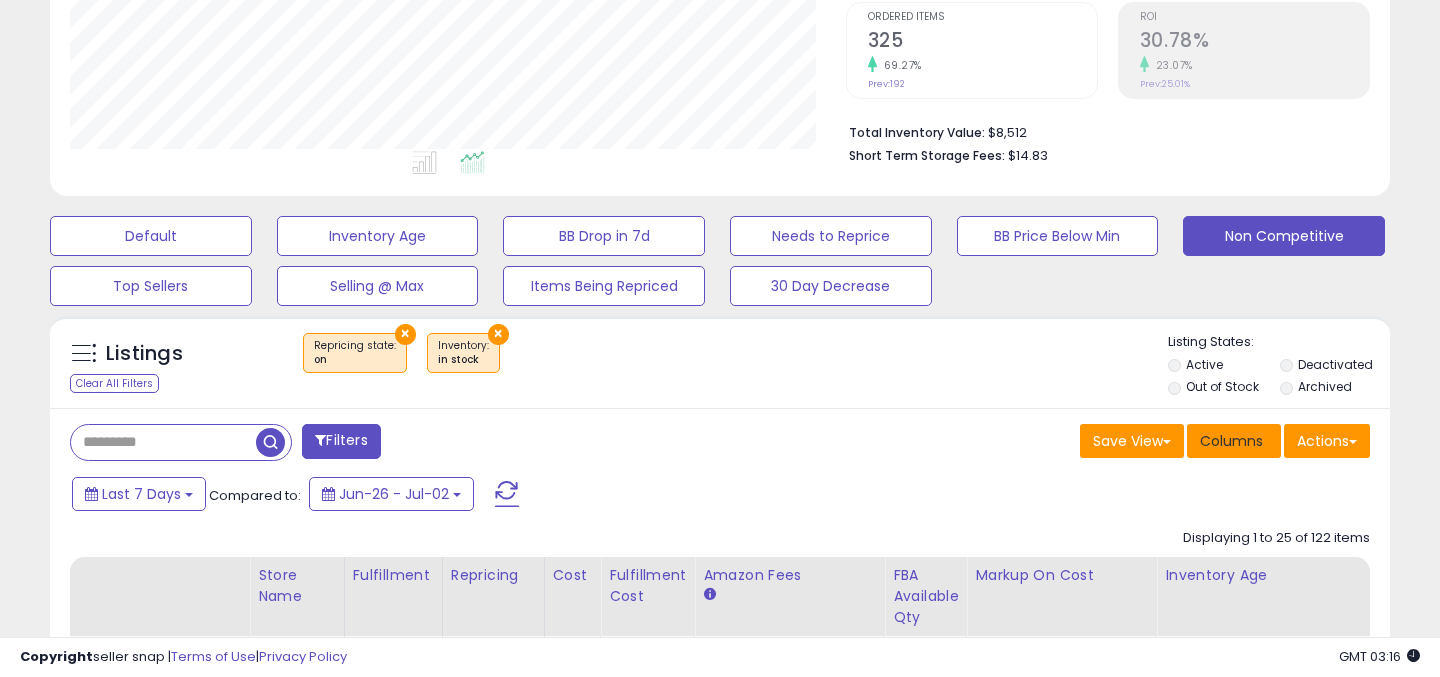 click on "Columns" at bounding box center [1231, 441] 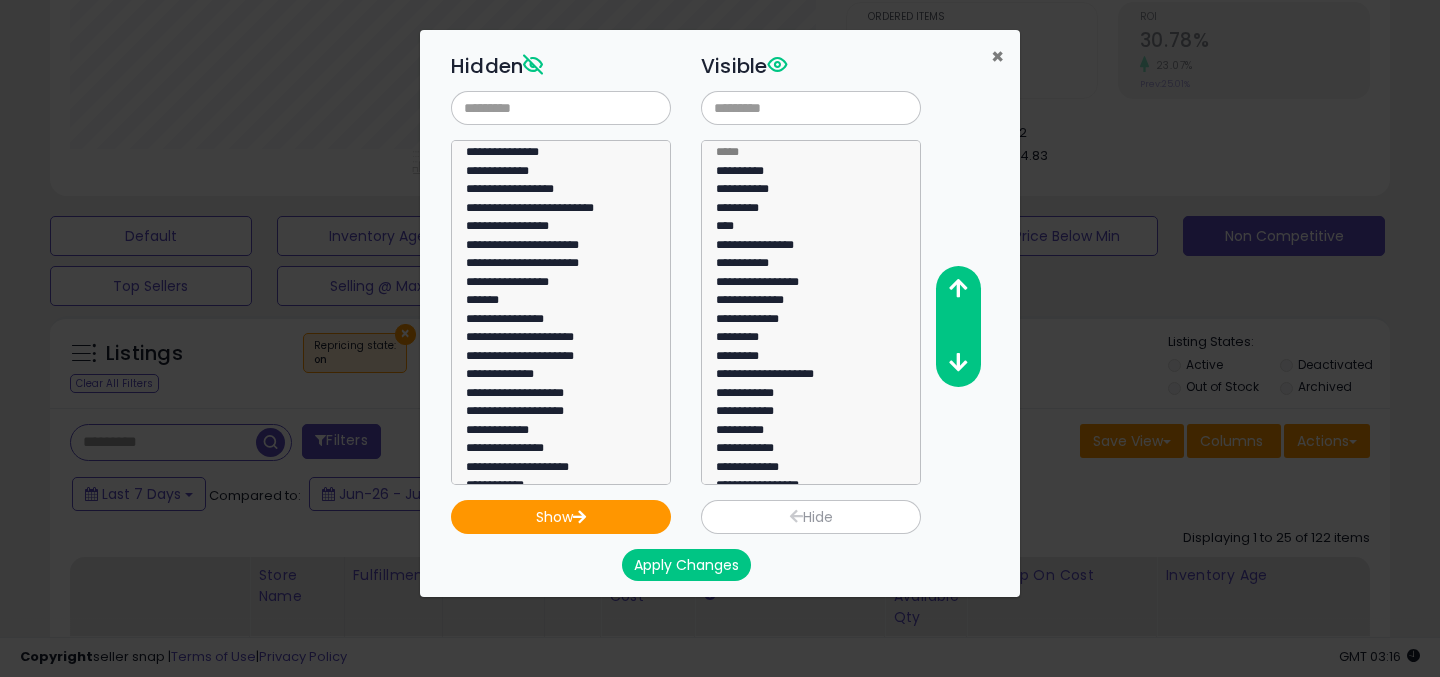 click on "×" at bounding box center [997, 56] 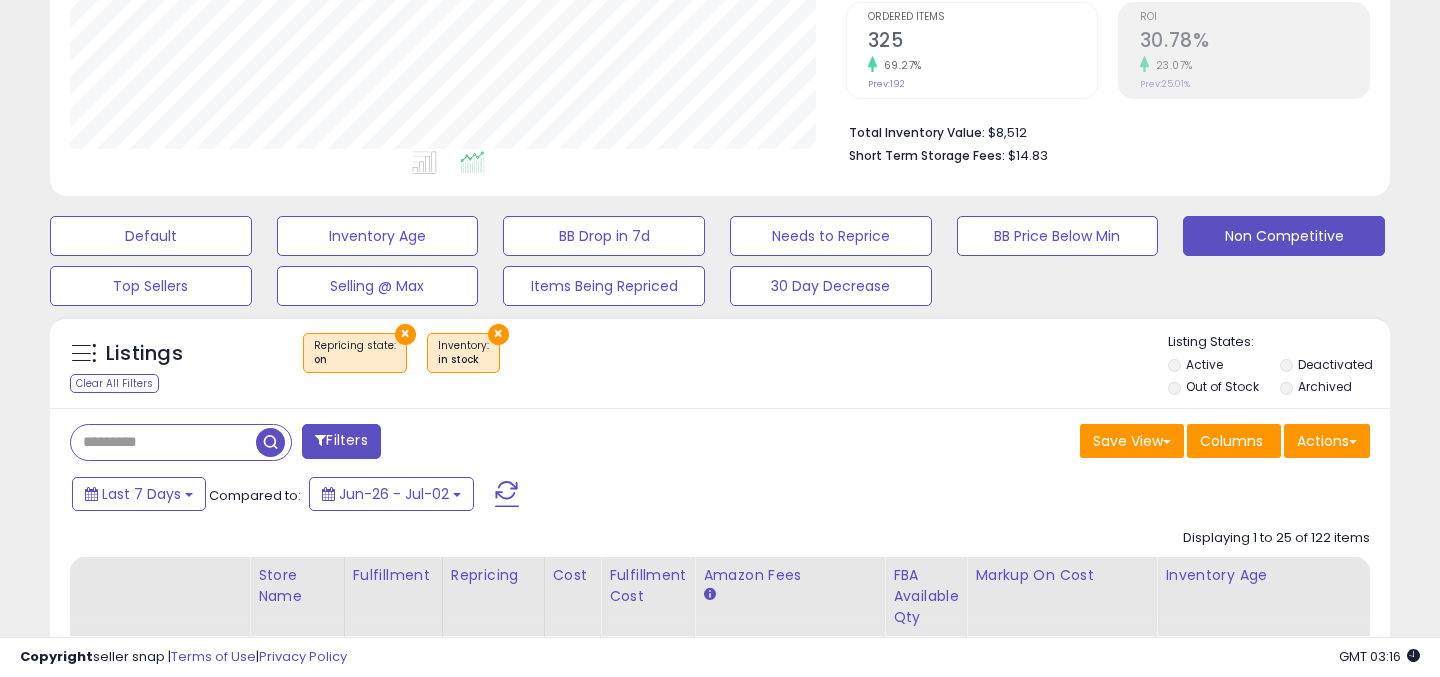 click on "Filters" at bounding box center (341, 441) 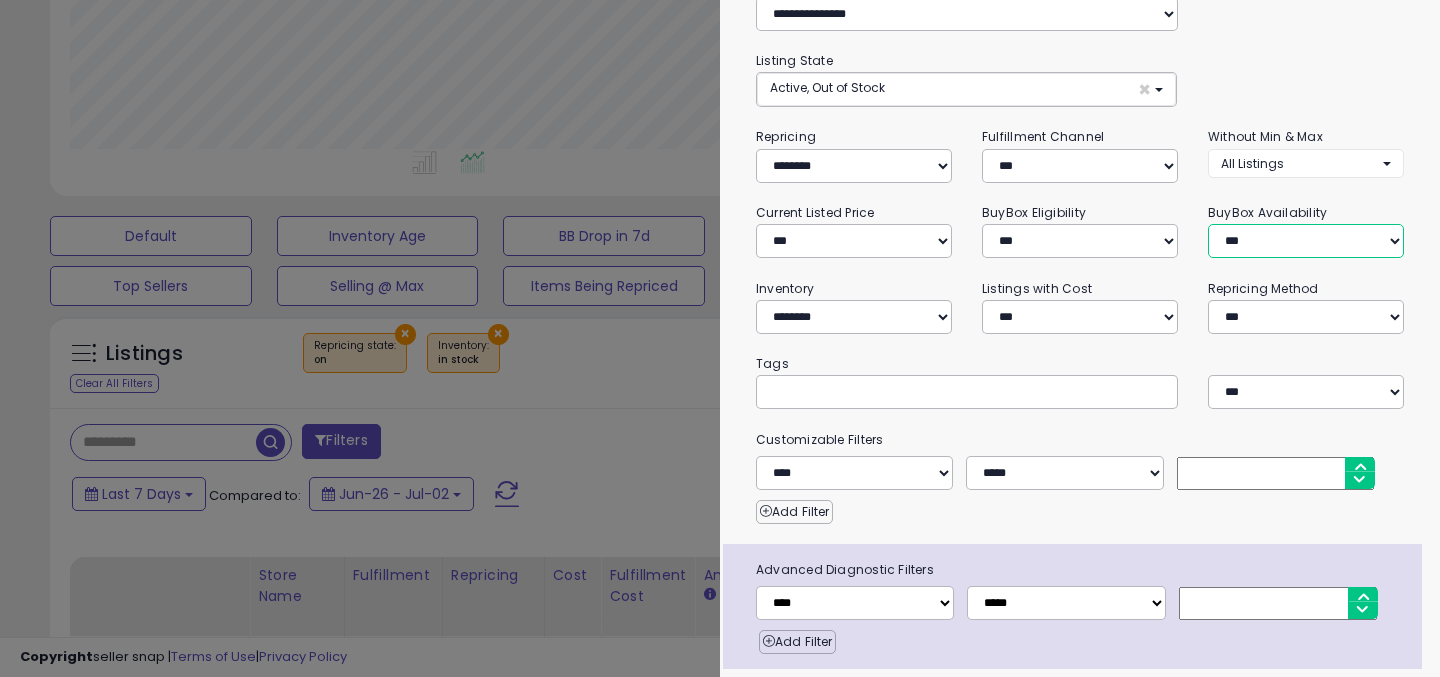 click on "**********" at bounding box center (1306, 241) 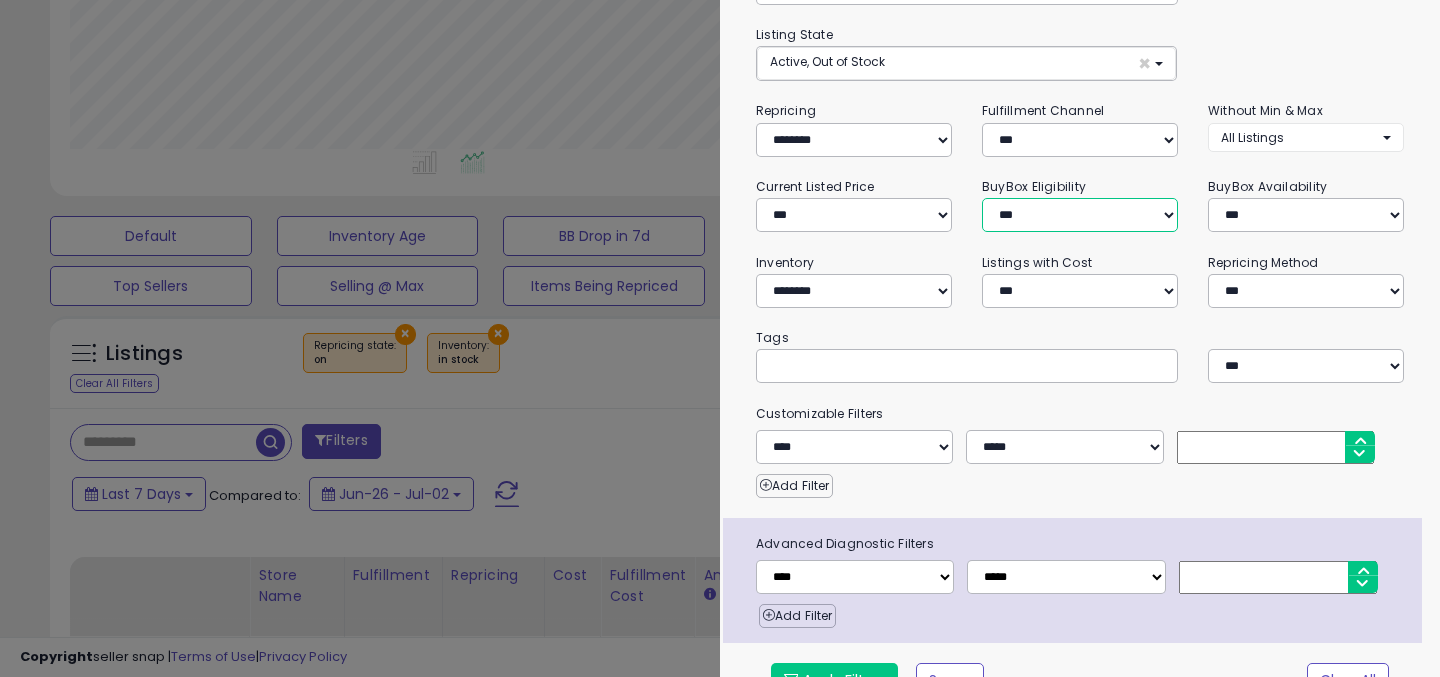 click on "**********" at bounding box center [1080, 215] 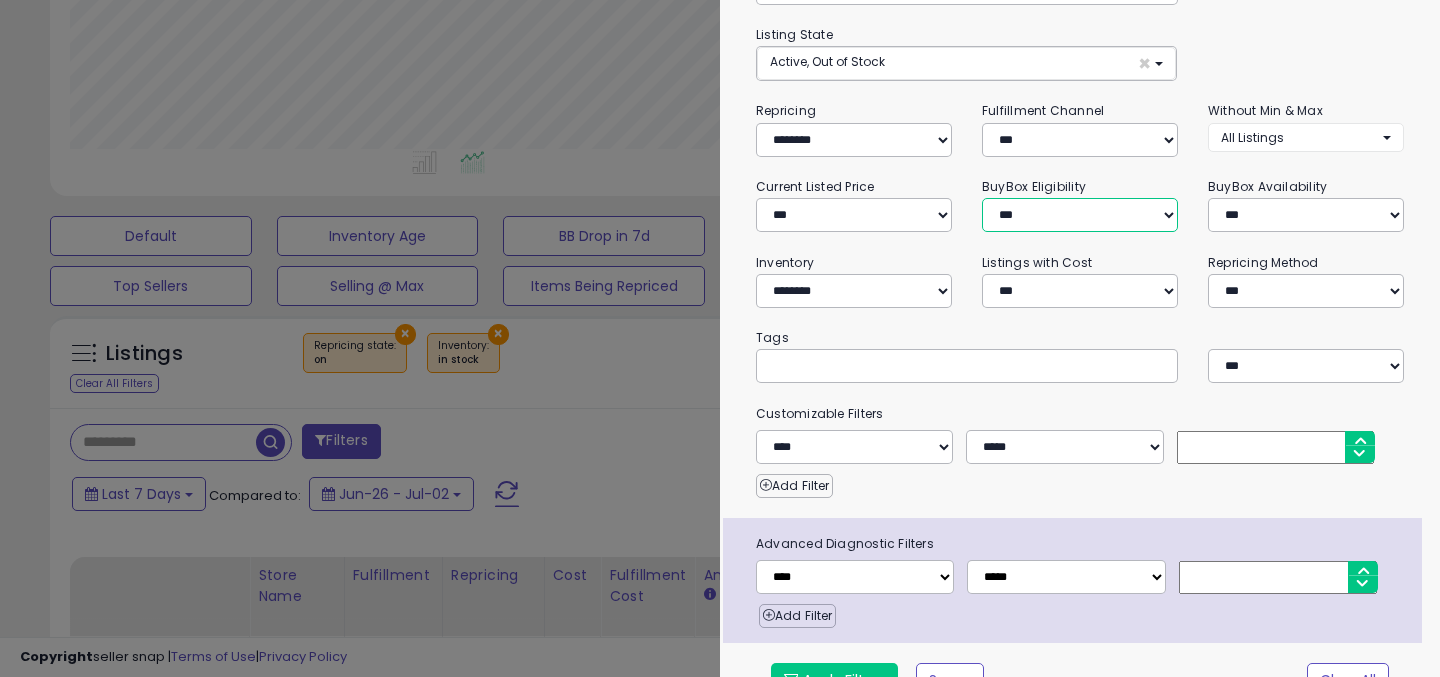 click on "**********" at bounding box center [1080, 215] 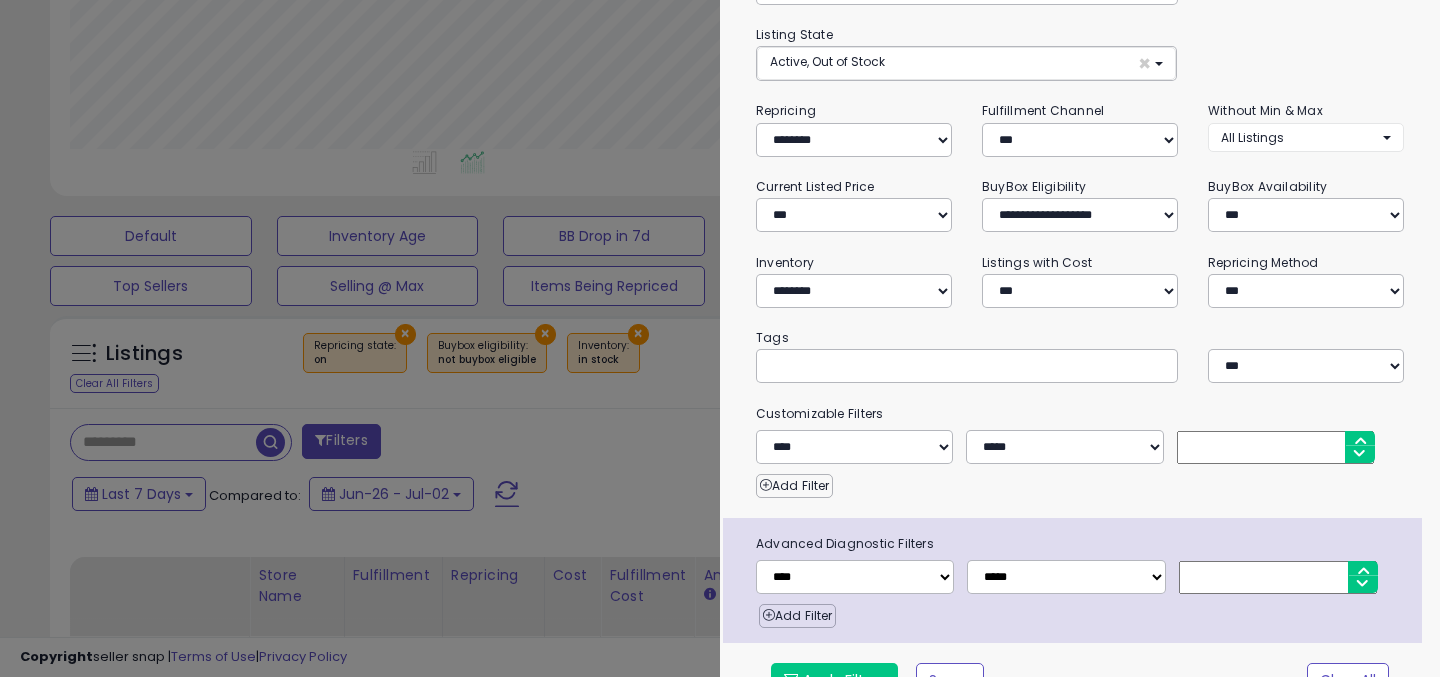 click on "**********" at bounding box center (1080, 280) 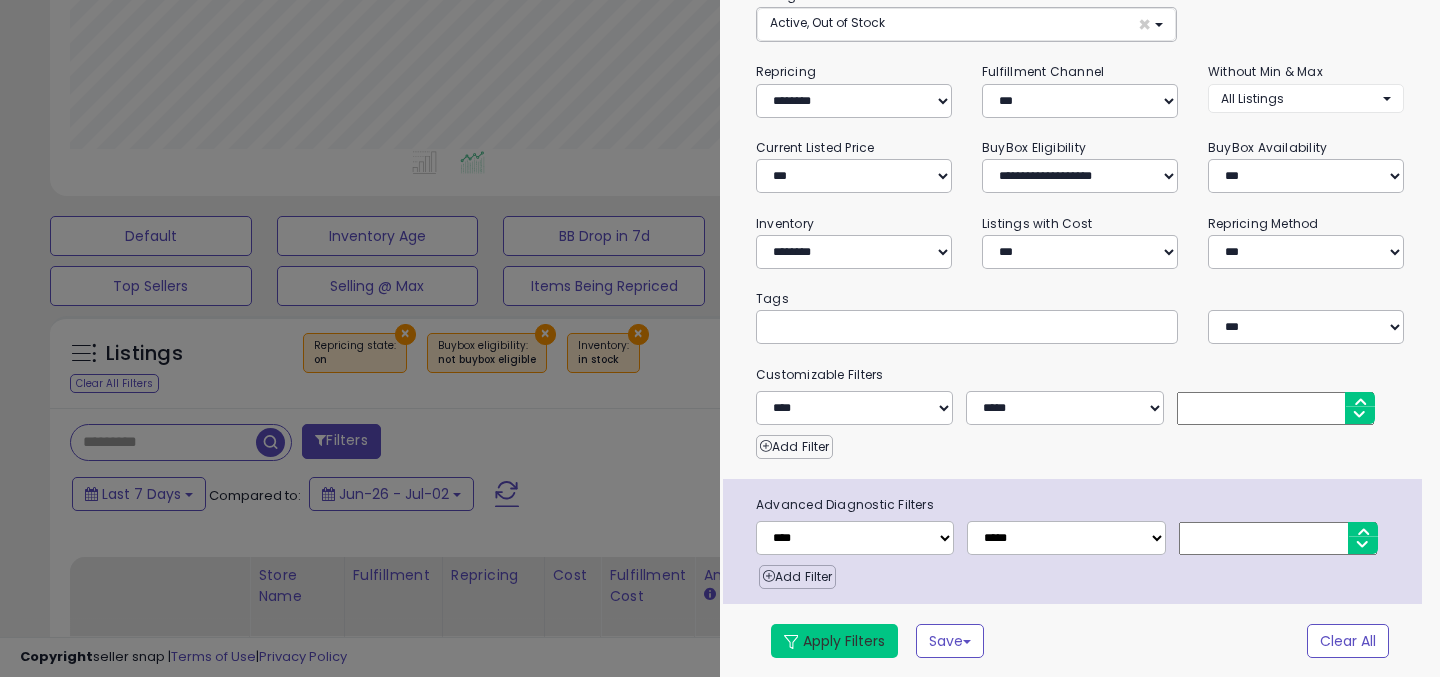 click on "Apply Filters" at bounding box center [834, 641] 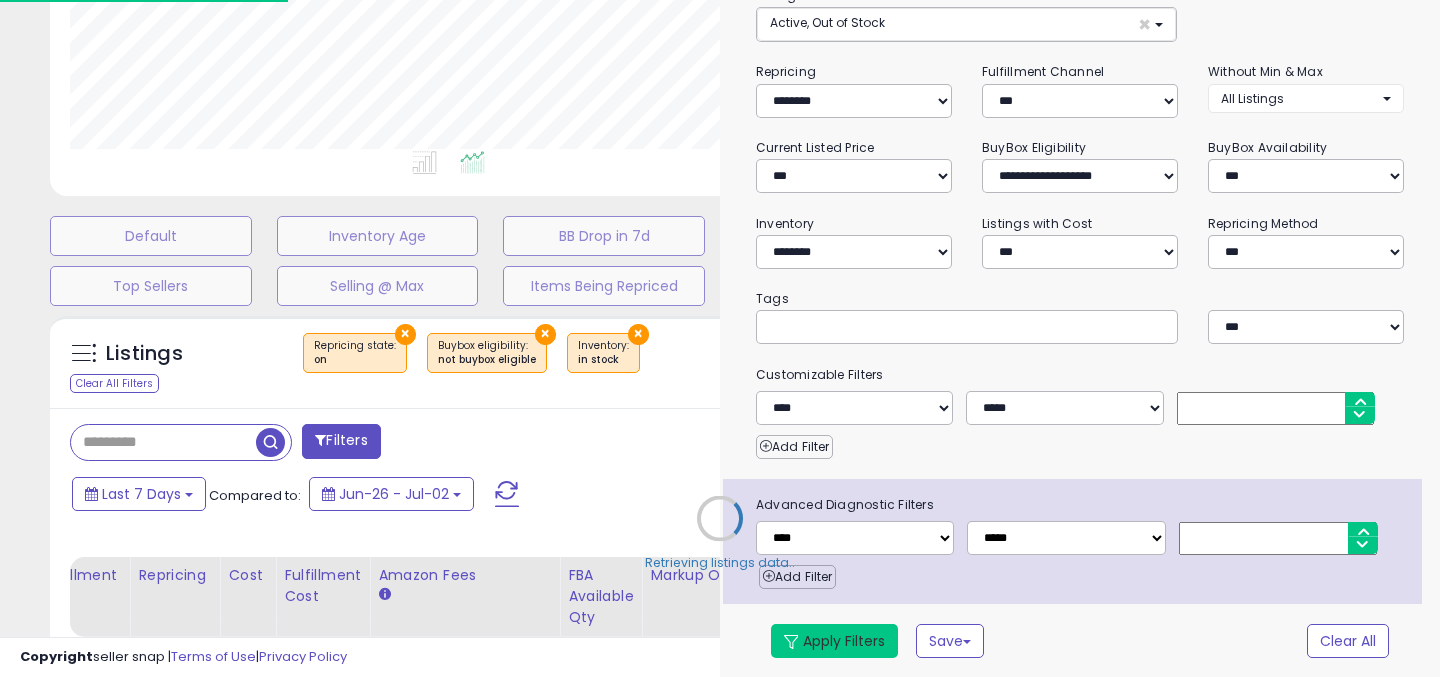 select on "*" 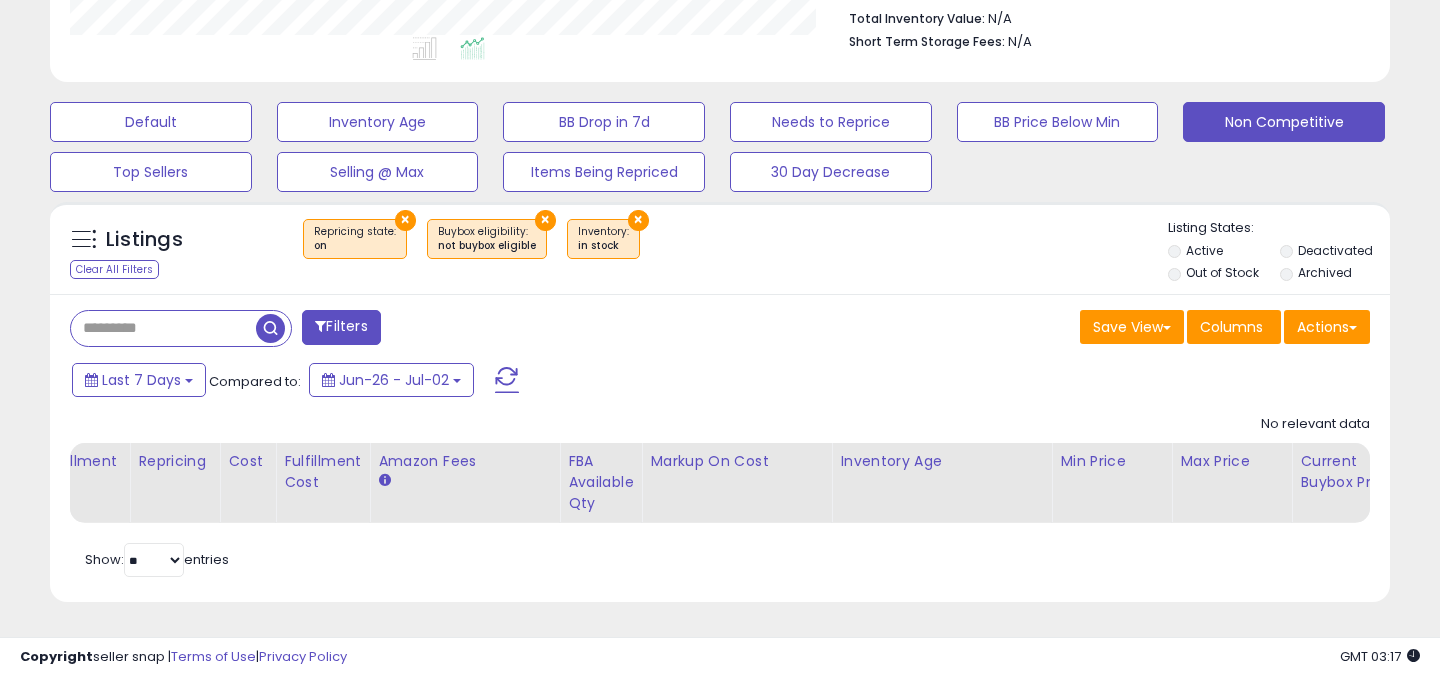 click on "×" at bounding box center (545, 220) 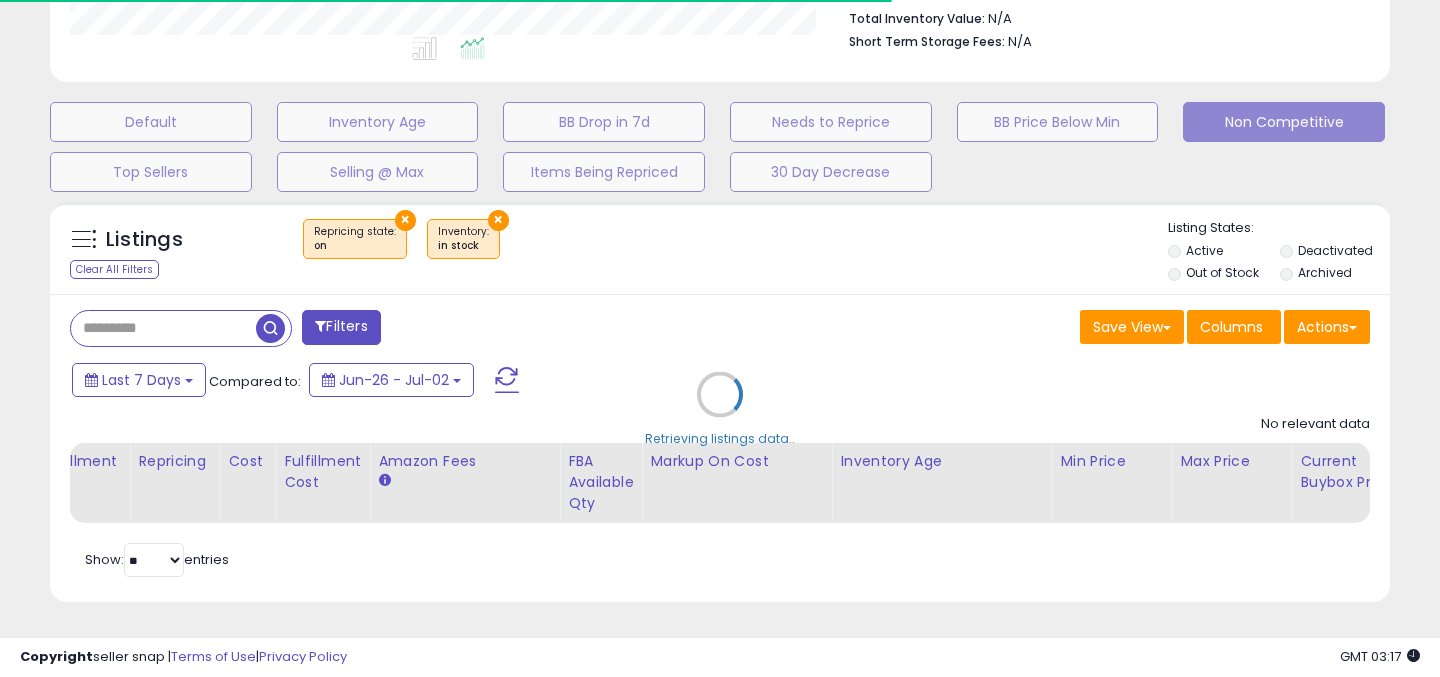 click on "Retrieving listings data.." at bounding box center (720, 409) 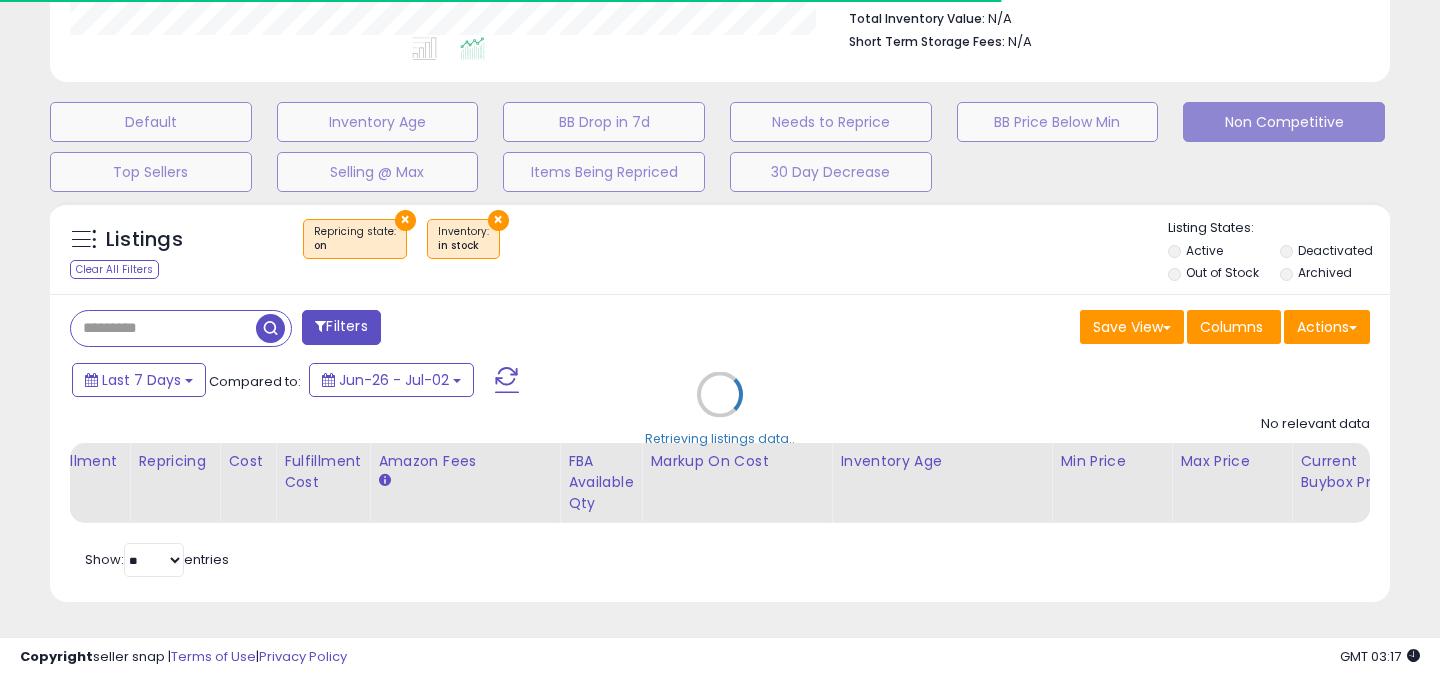 select on "*" 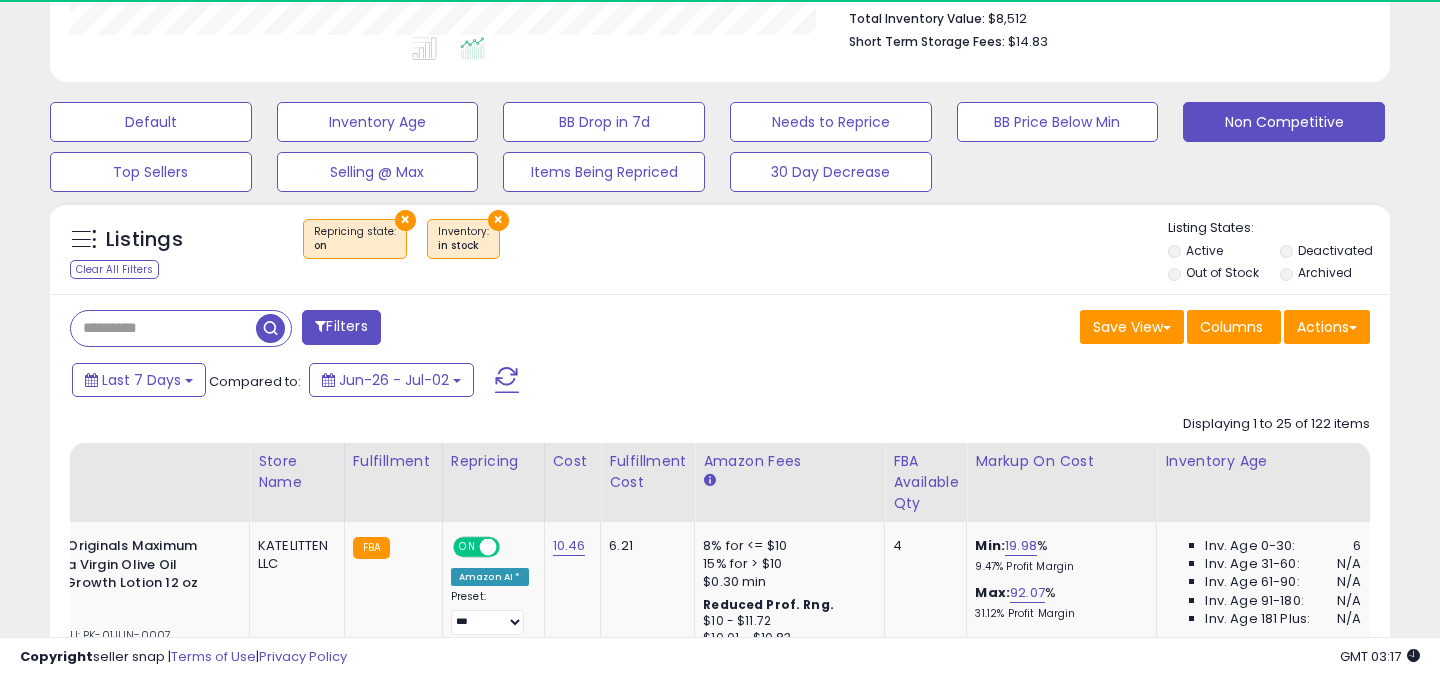 click on "Filters" at bounding box center (341, 327) 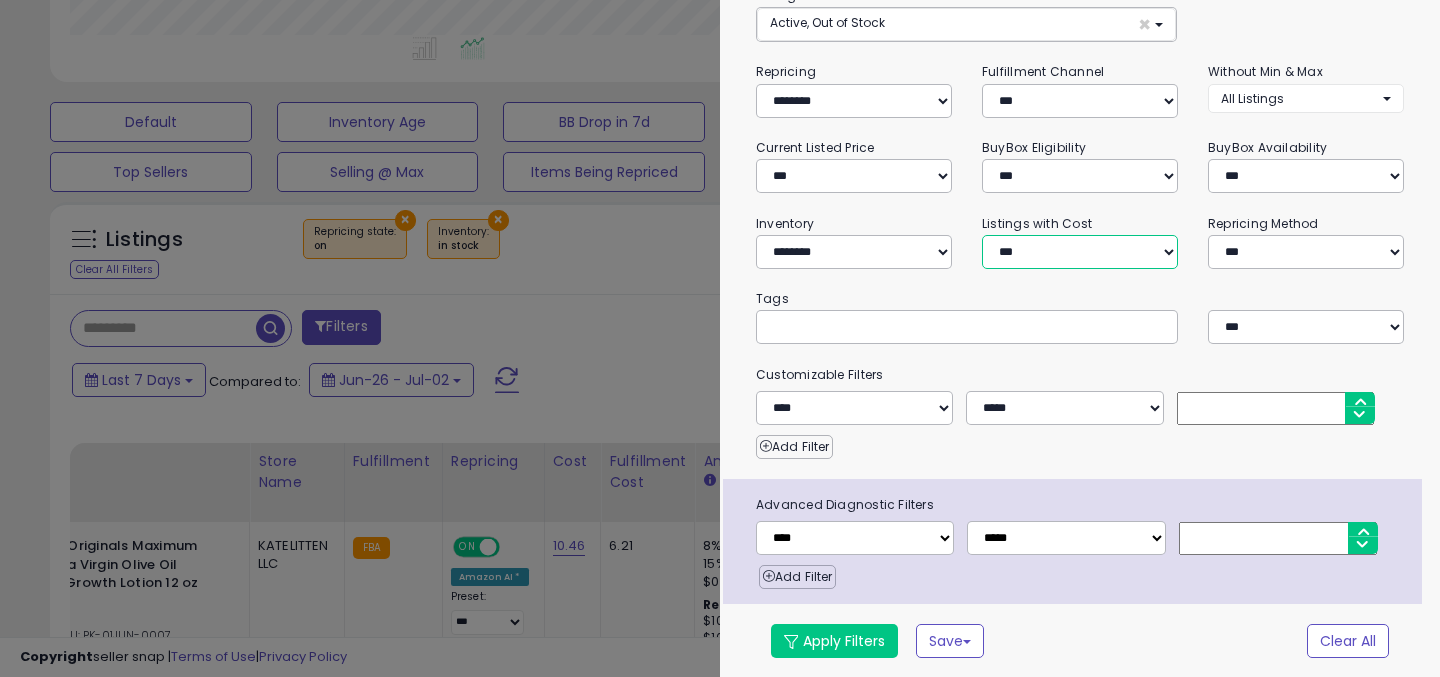 click on "**********" at bounding box center [1080, 252] 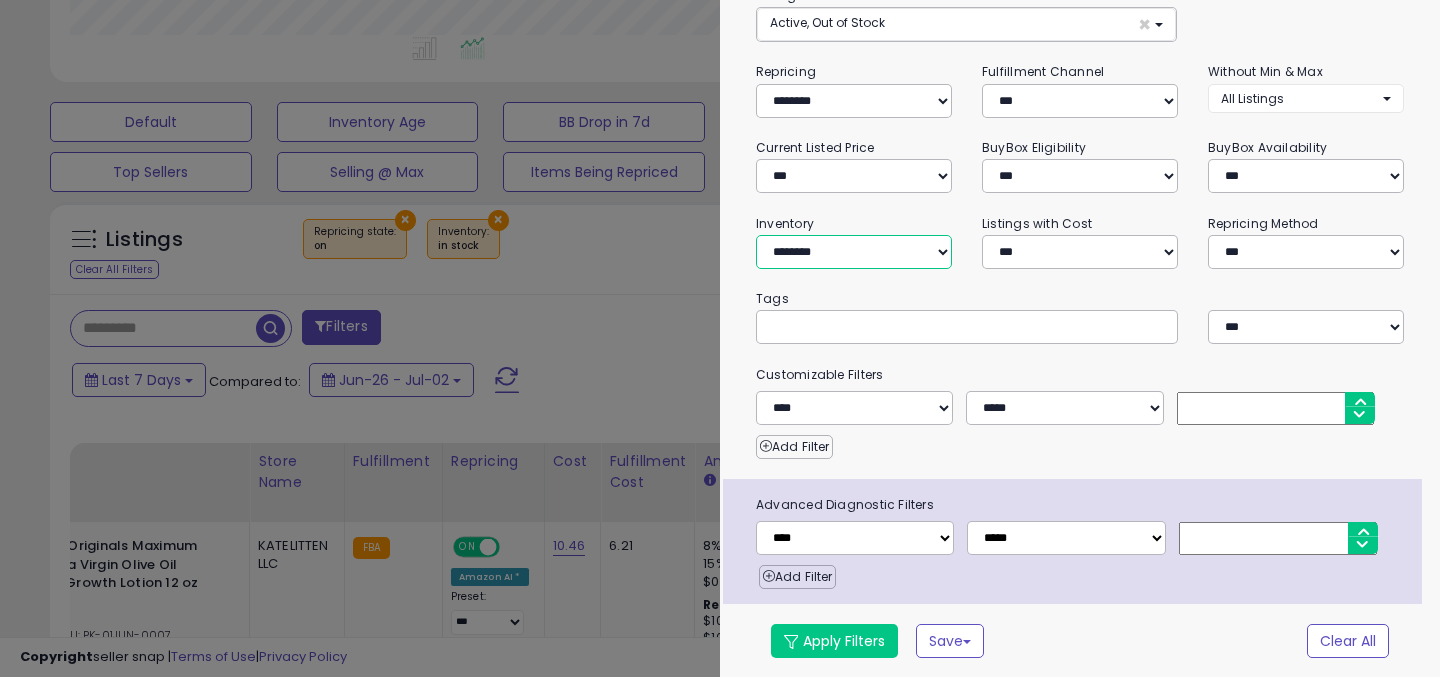 click on "**********" at bounding box center [854, 252] 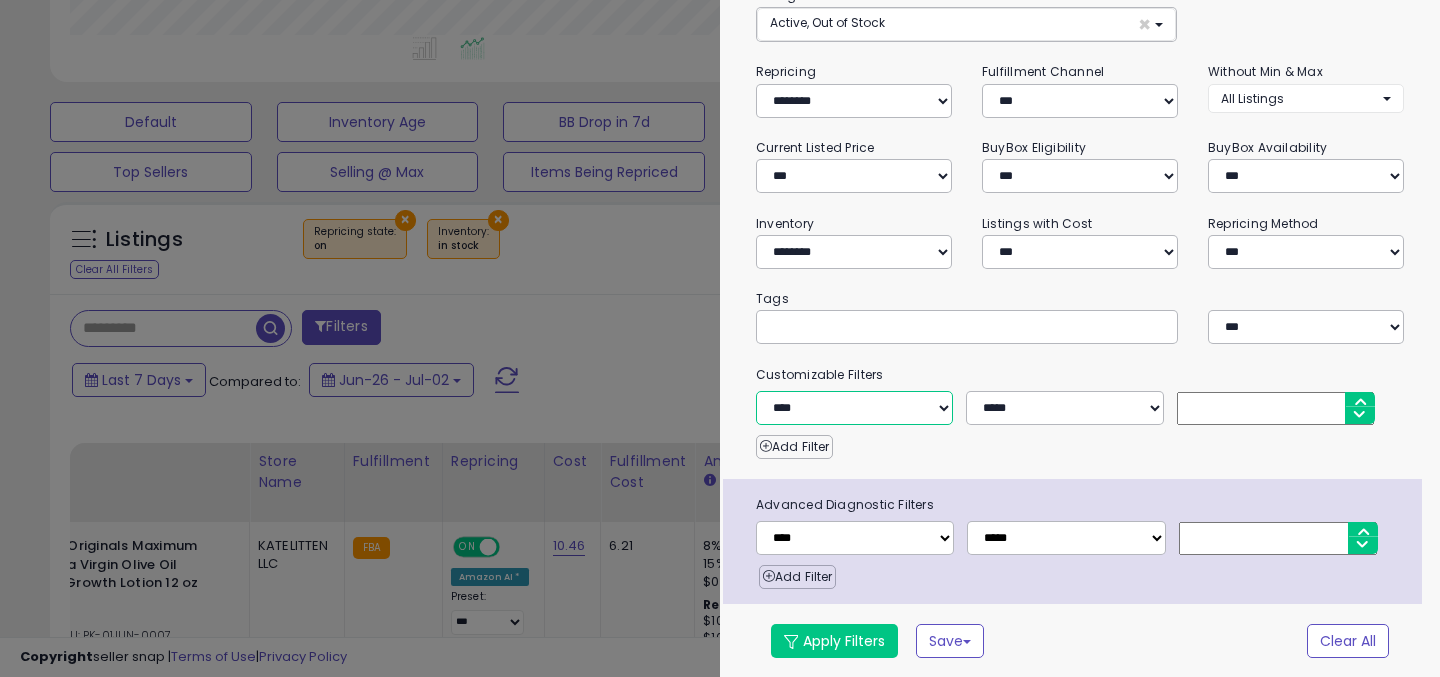 click on "**********" at bounding box center [854, 408] 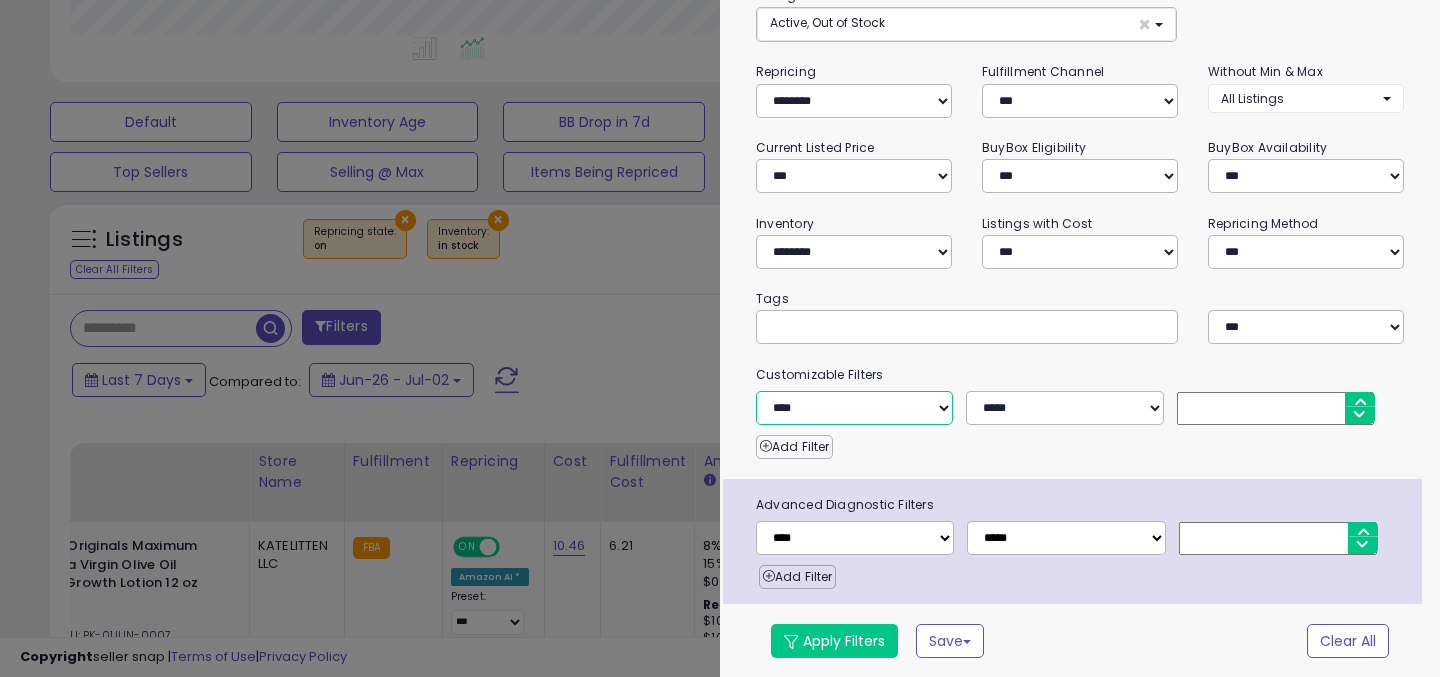 select on "**********" 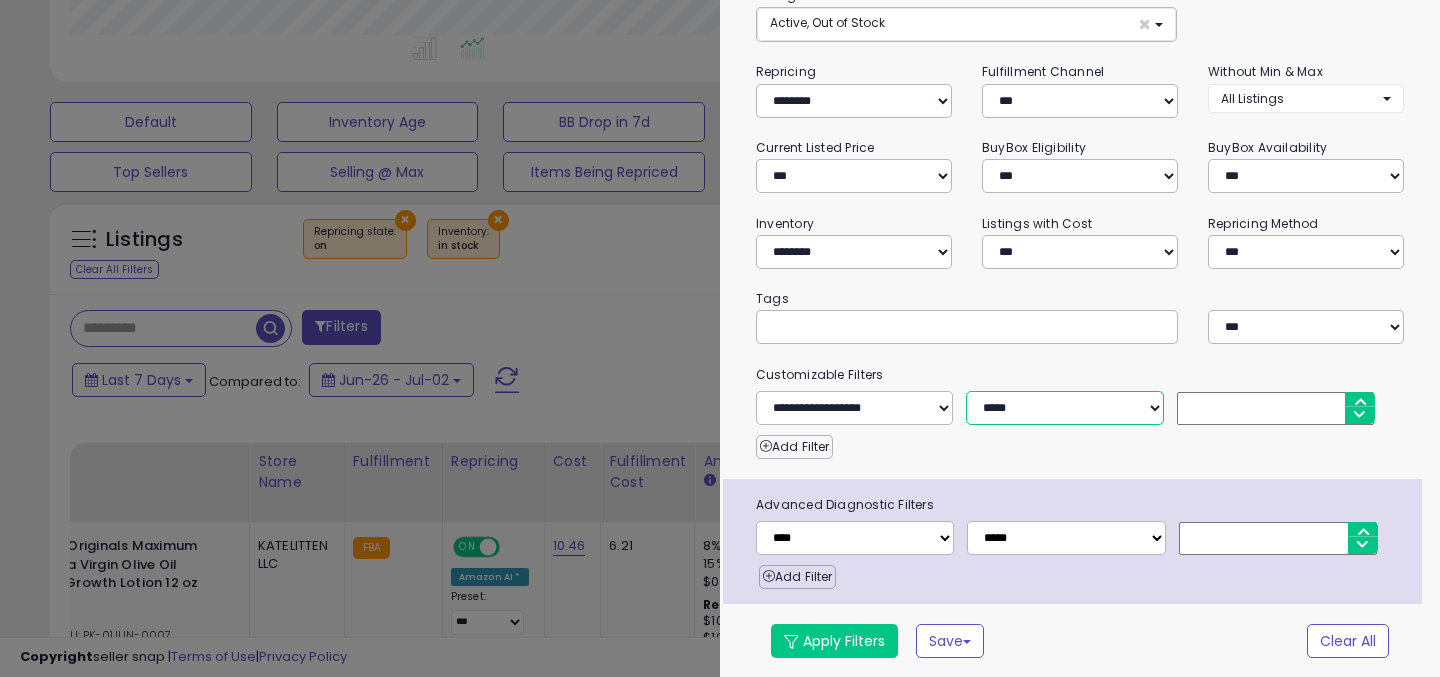 click on "**********" at bounding box center (1064, 408) 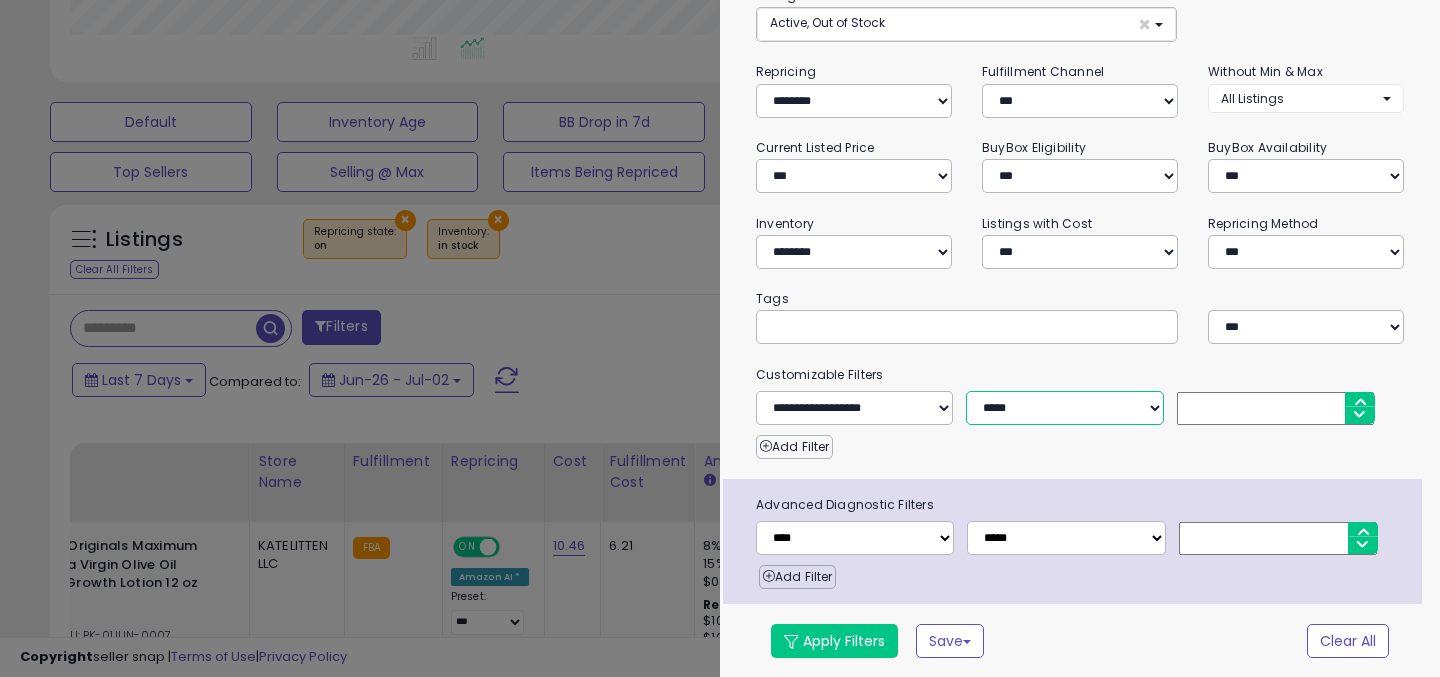select on "**" 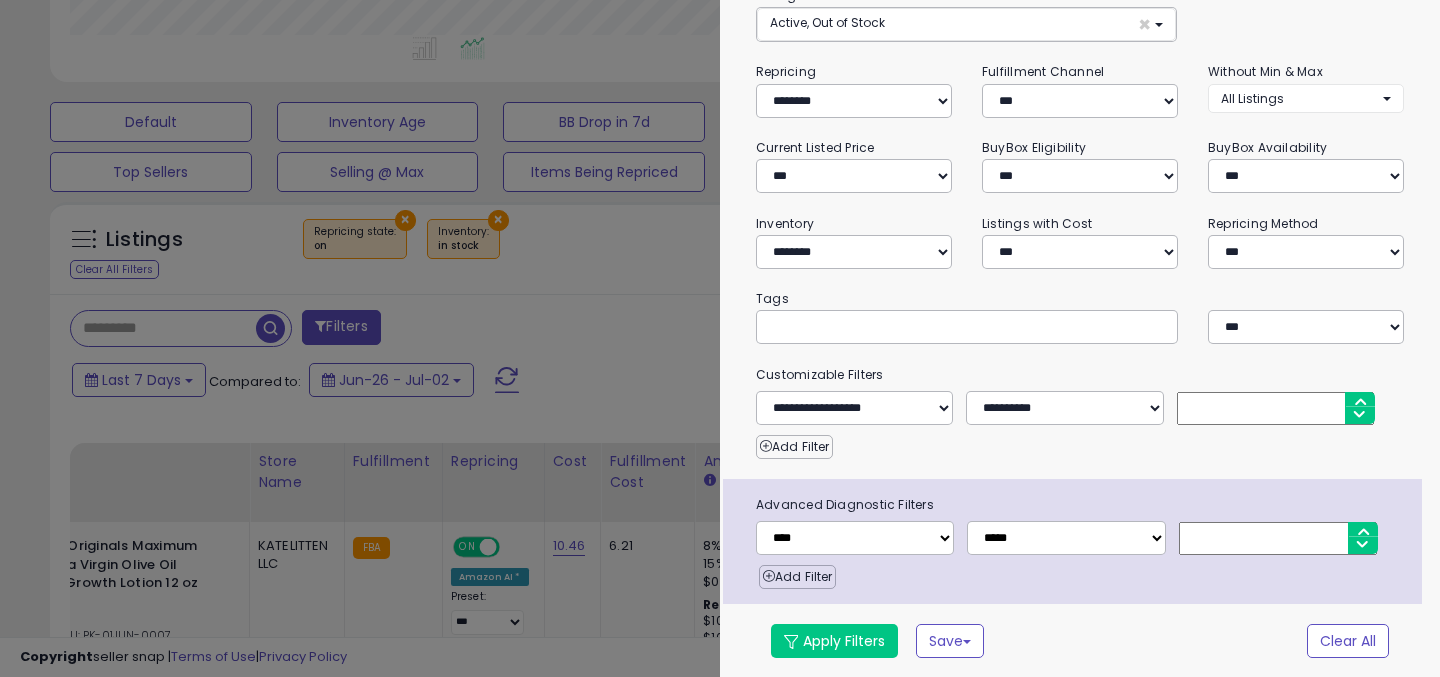 click at bounding box center (1275, 408) 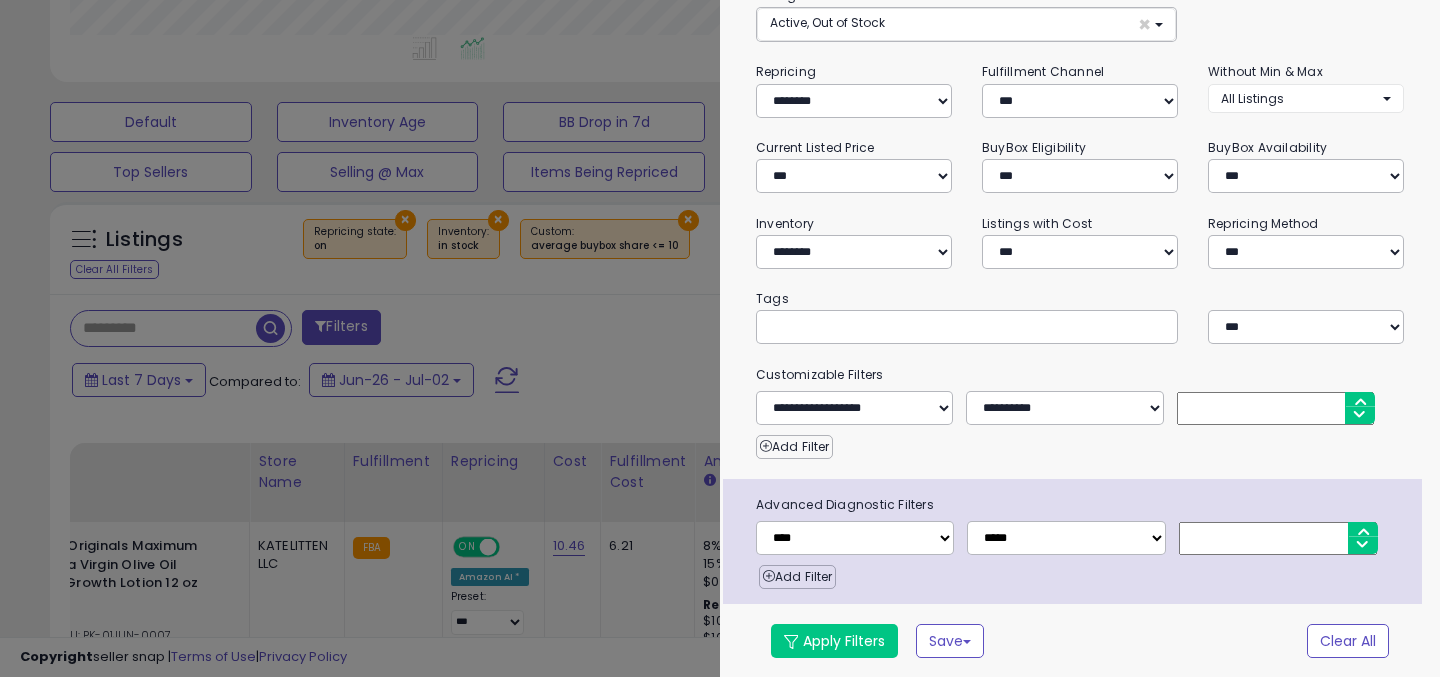 type on "**" 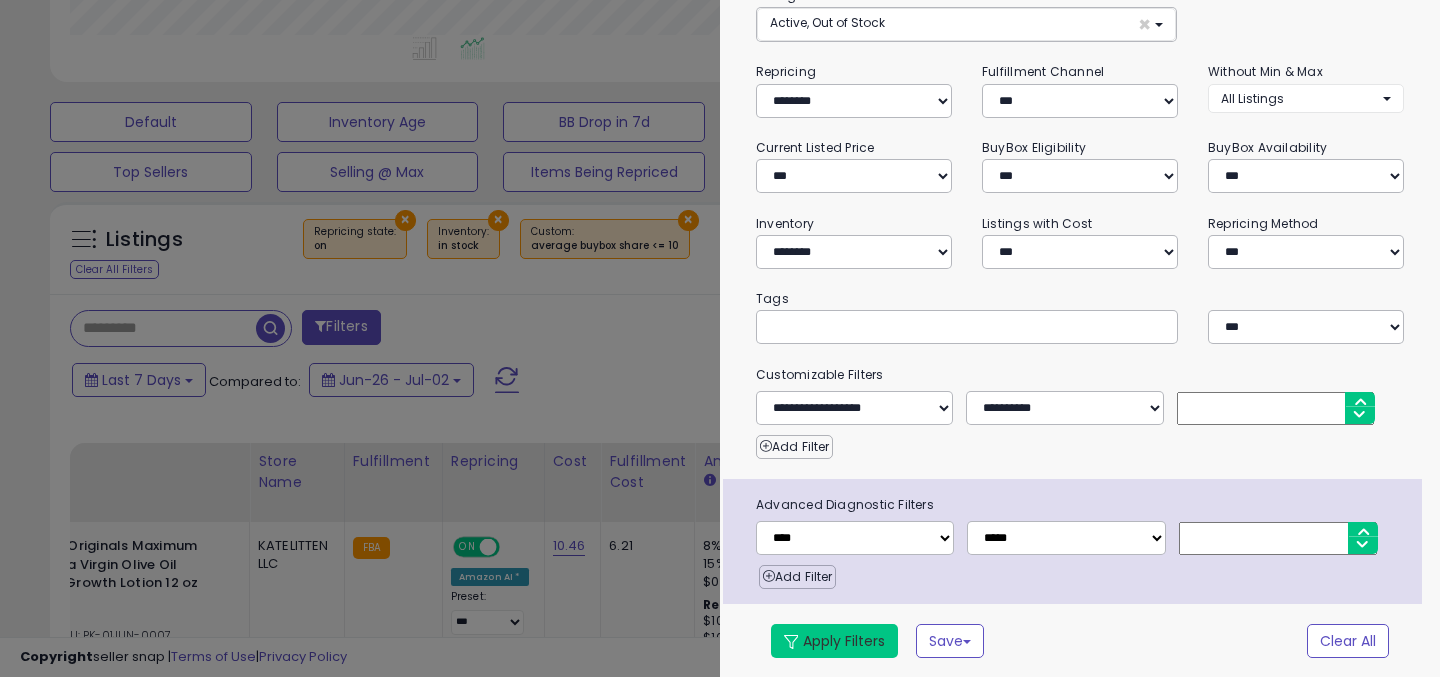 click on "Apply Filters" at bounding box center [834, 641] 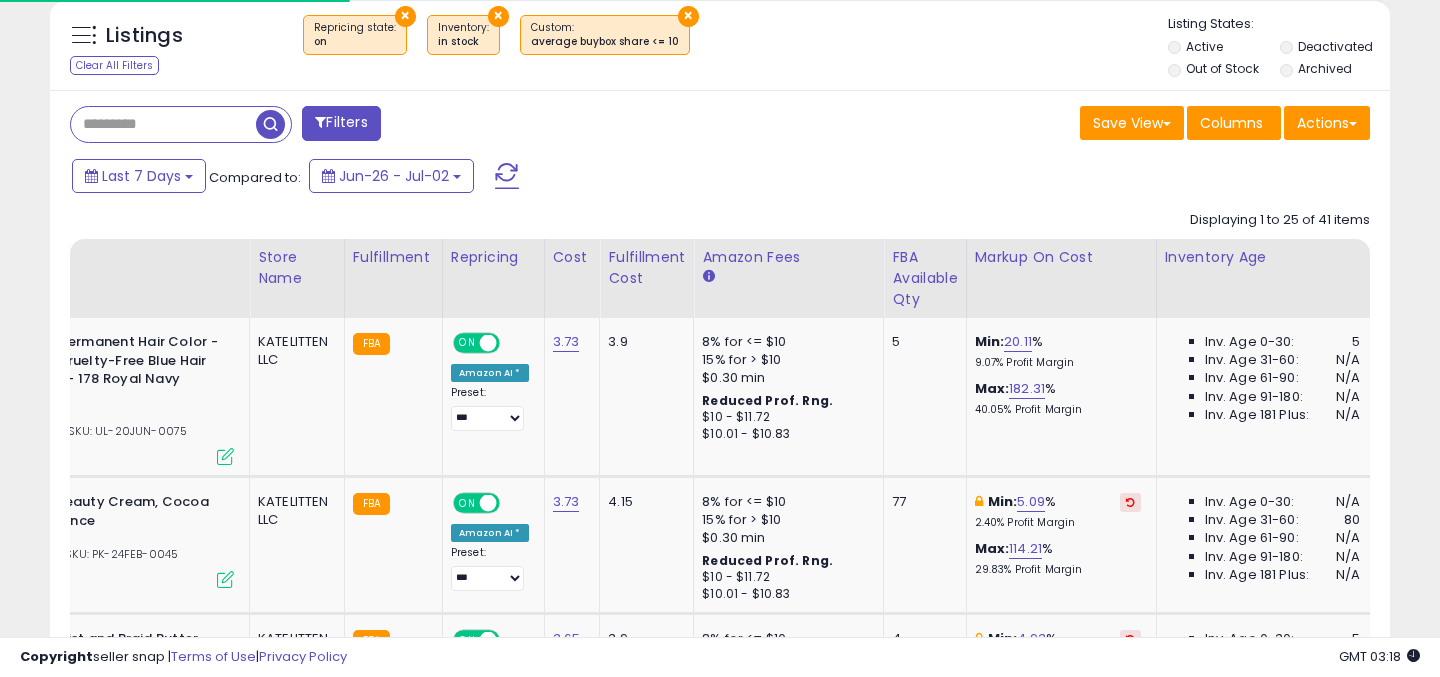 scroll, scrollTop: 786, scrollLeft: 0, axis: vertical 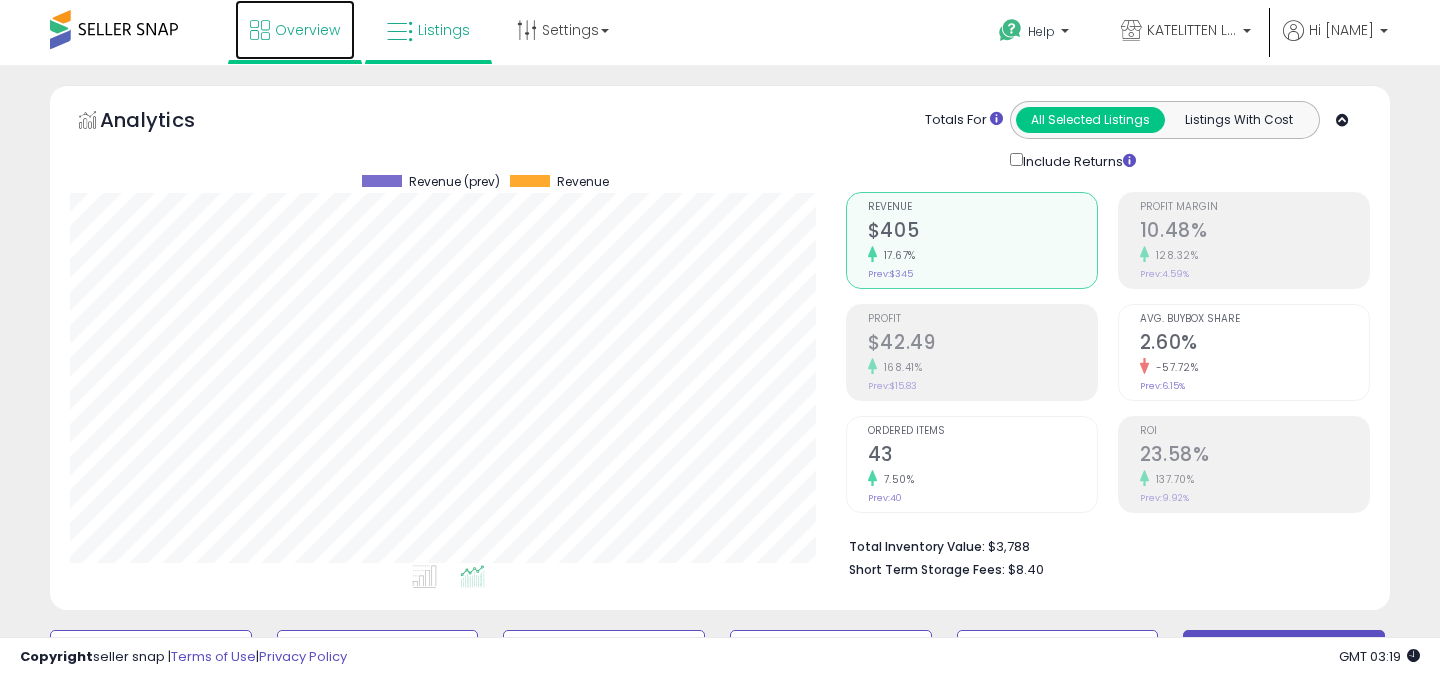 click on "Overview" at bounding box center [307, 30] 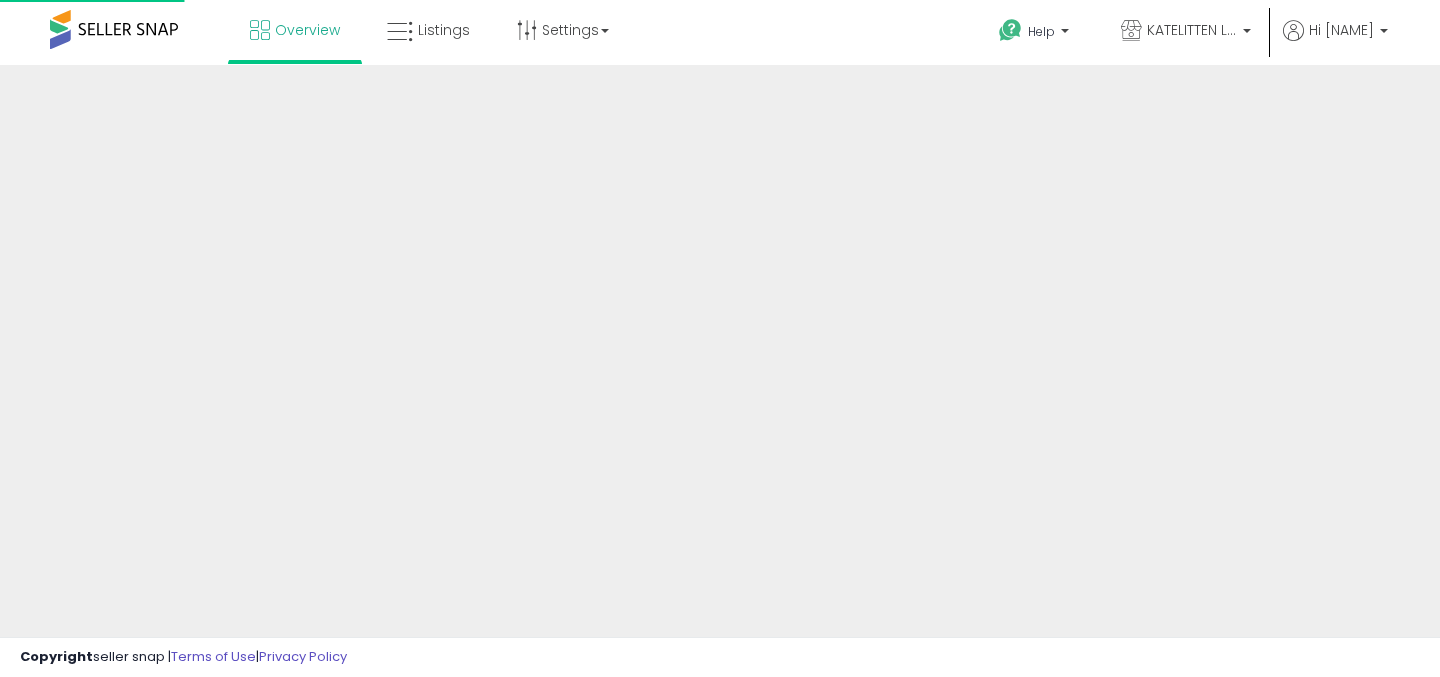 scroll, scrollTop: 0, scrollLeft: 0, axis: both 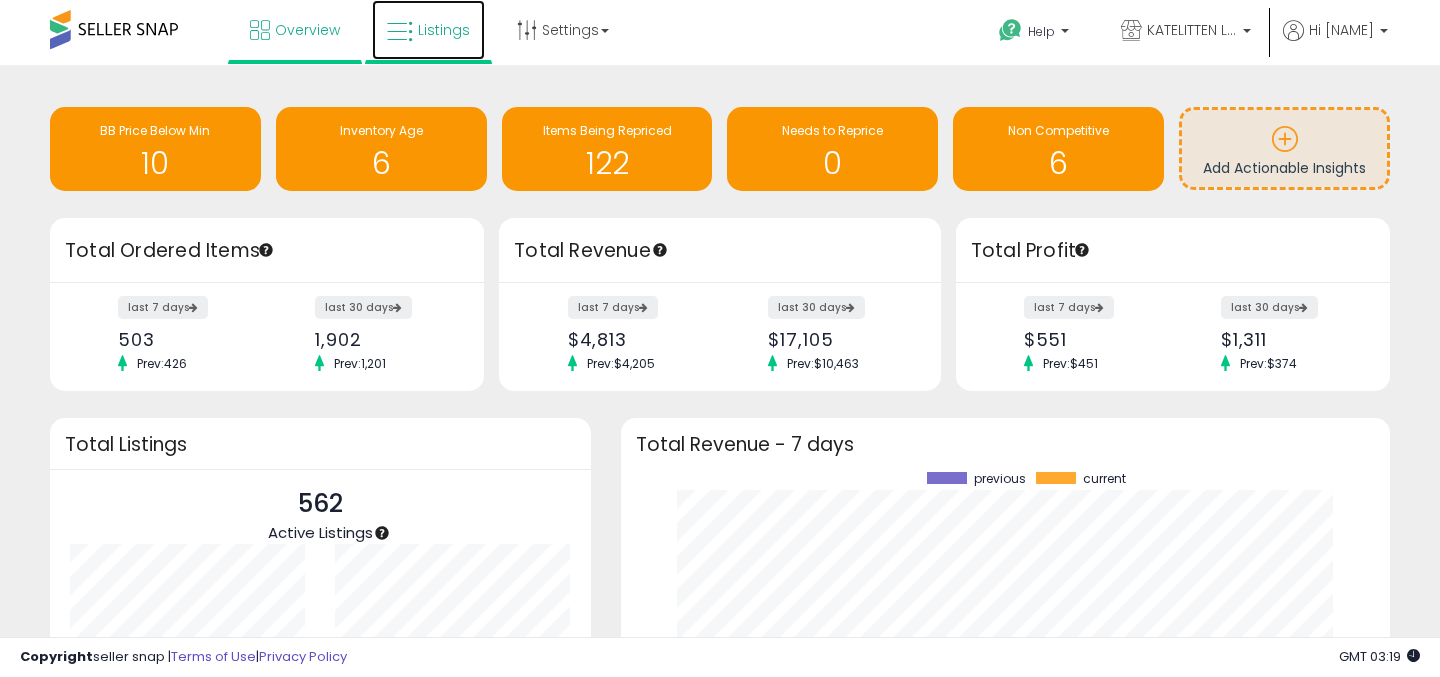click on "Listings" at bounding box center [444, 30] 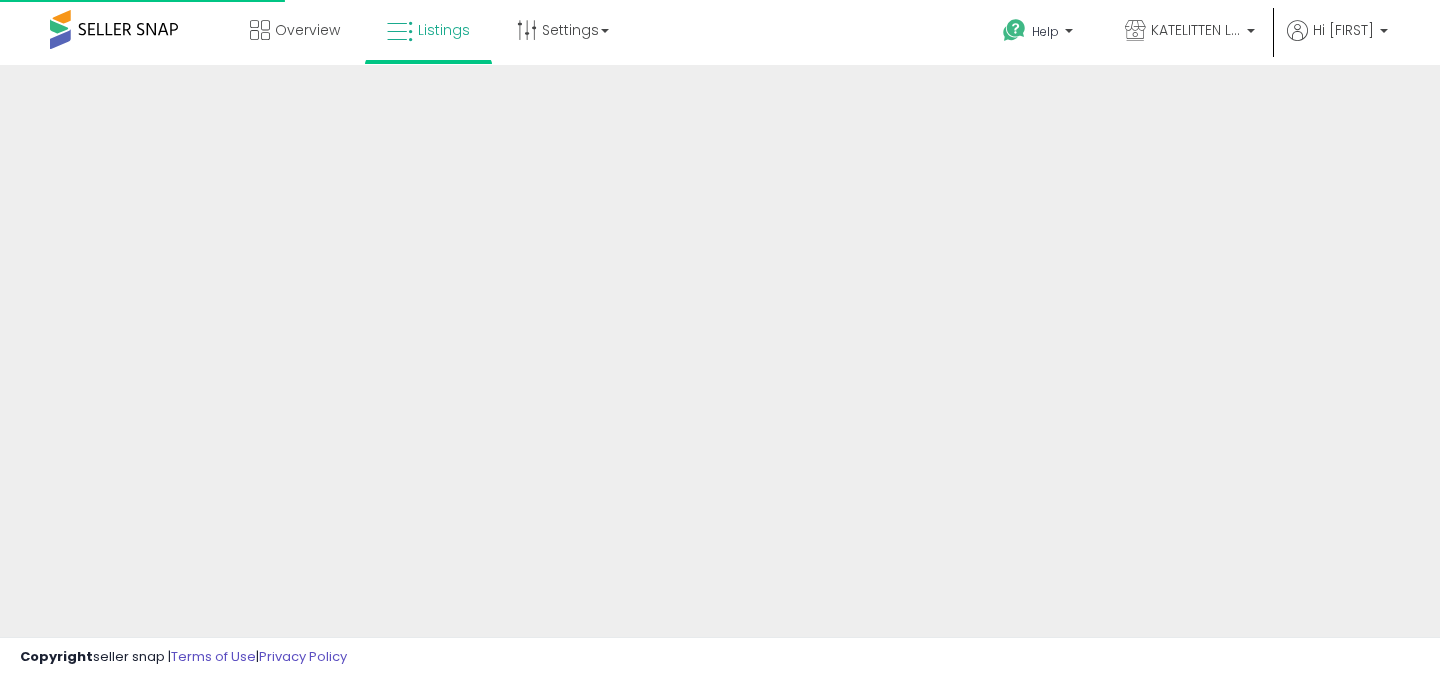 scroll, scrollTop: 0, scrollLeft: 0, axis: both 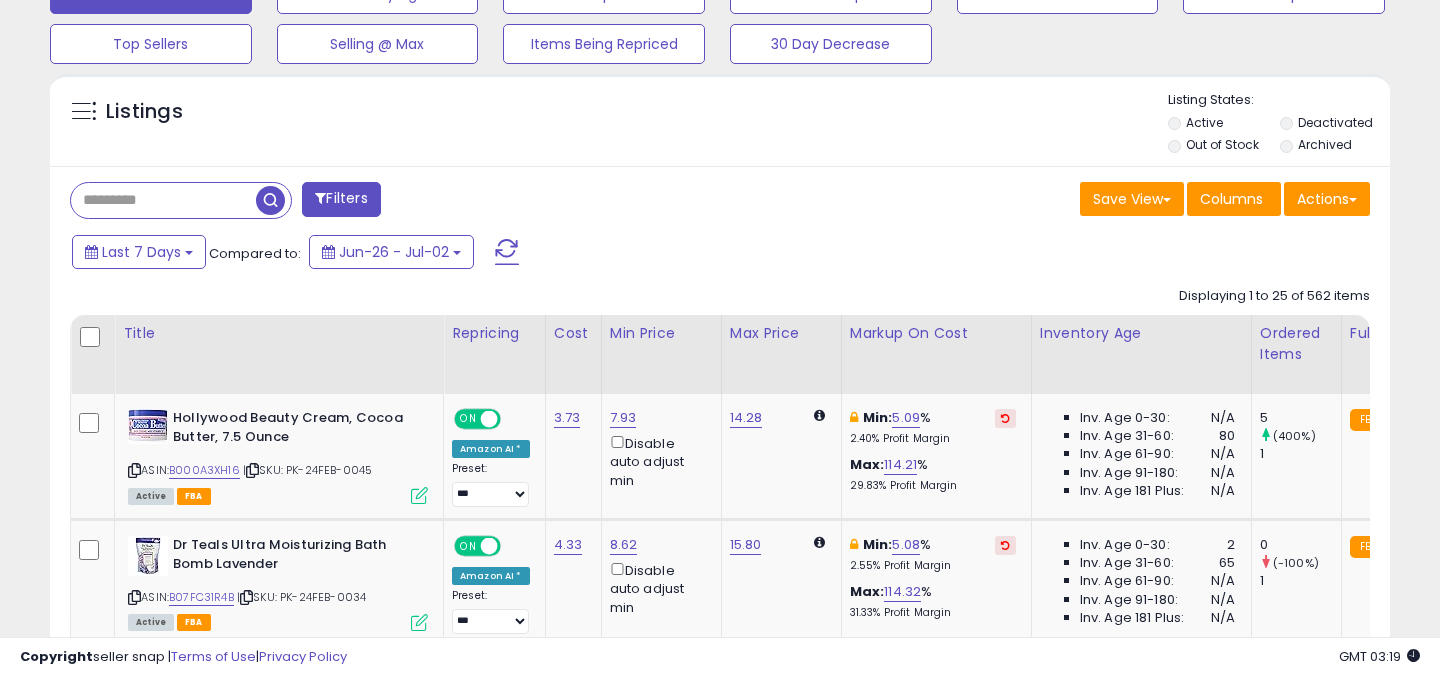 click on "Filters" at bounding box center [341, 199] 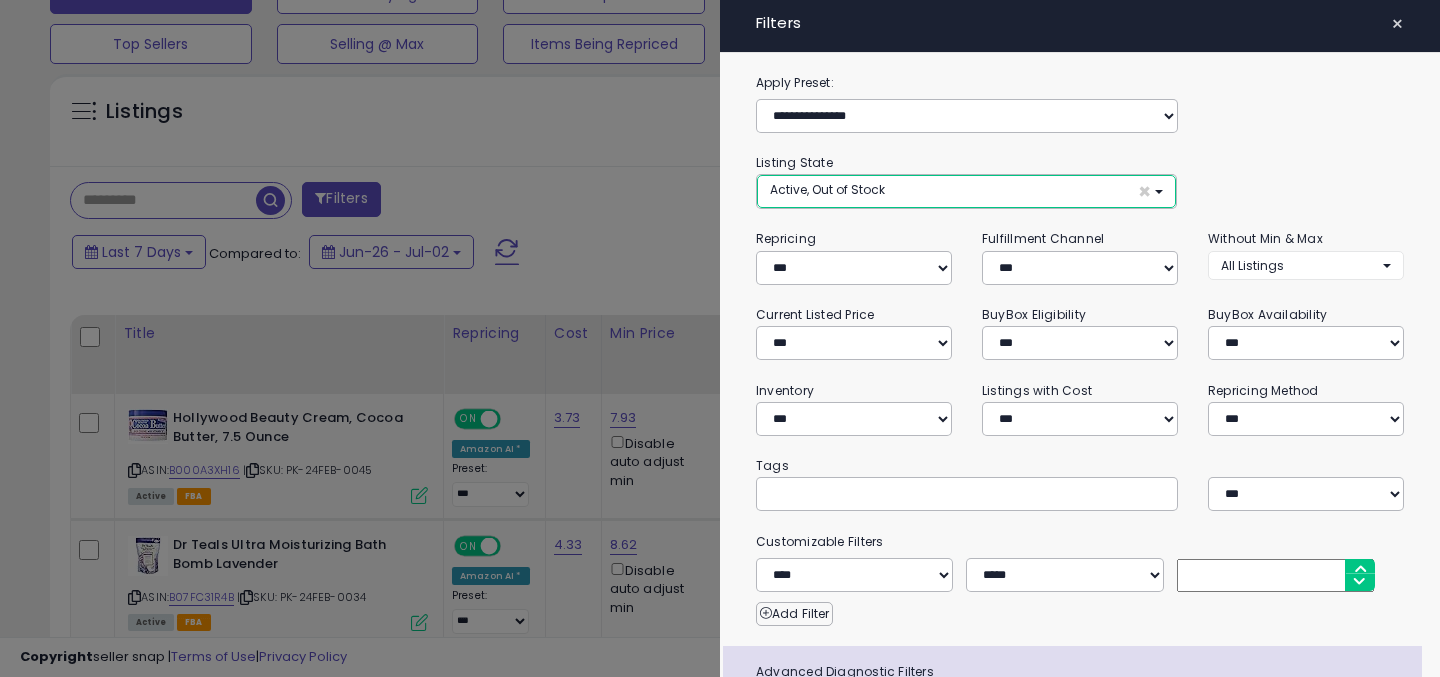 click on "Active, Out of Stock
×" at bounding box center [966, 191] 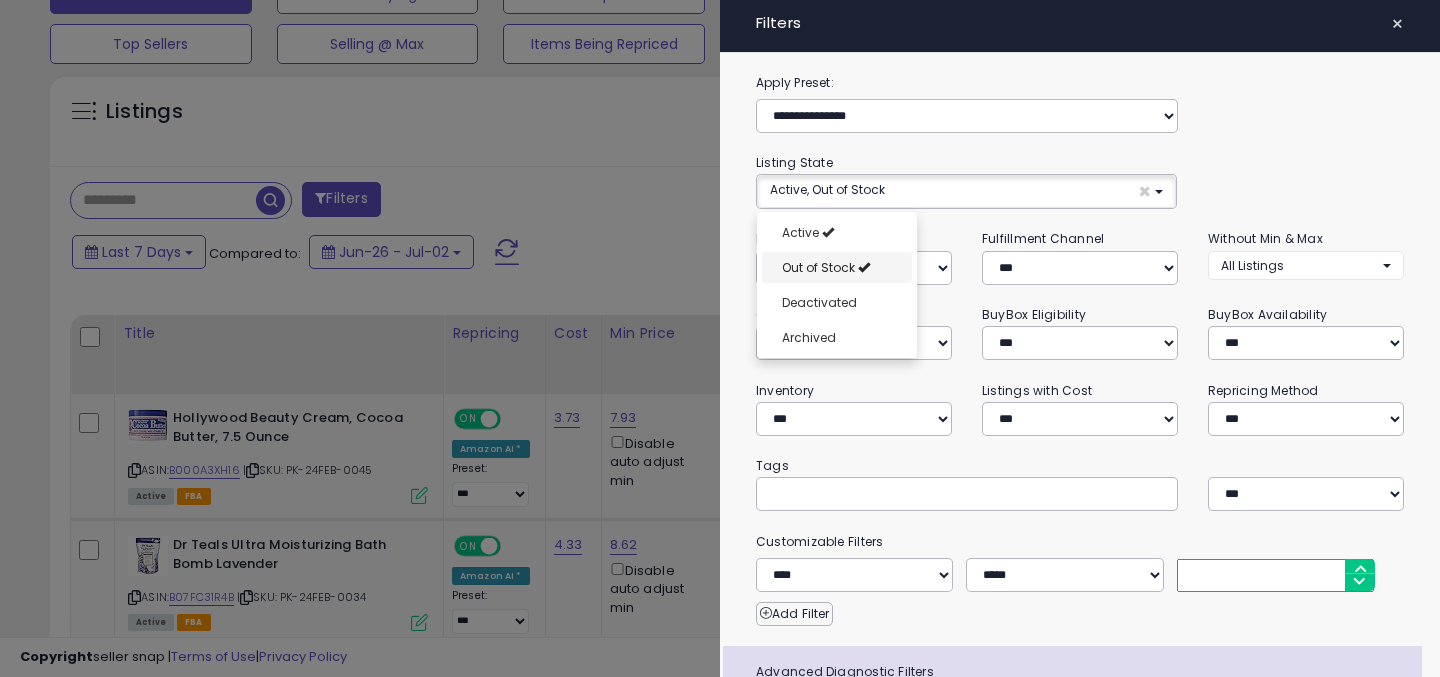 select on "**********" 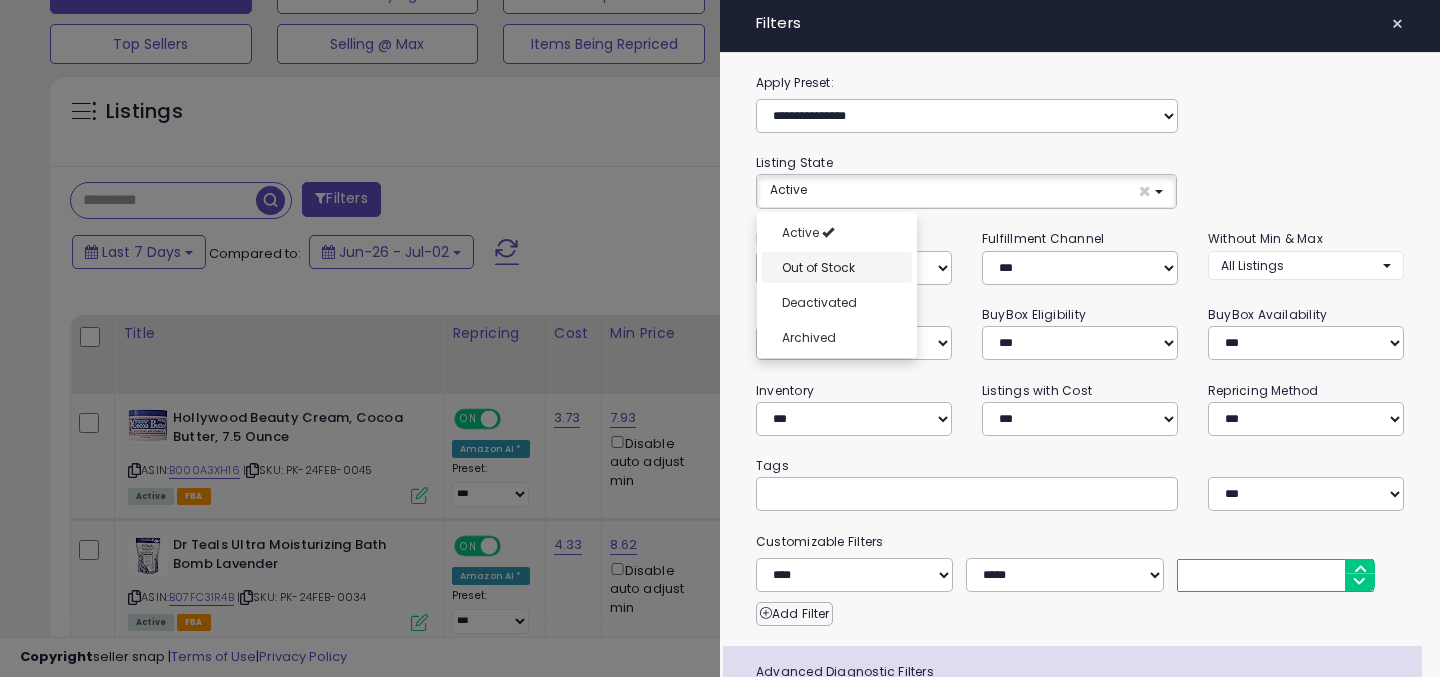 click on "Out of Stock" at bounding box center (837, 267) 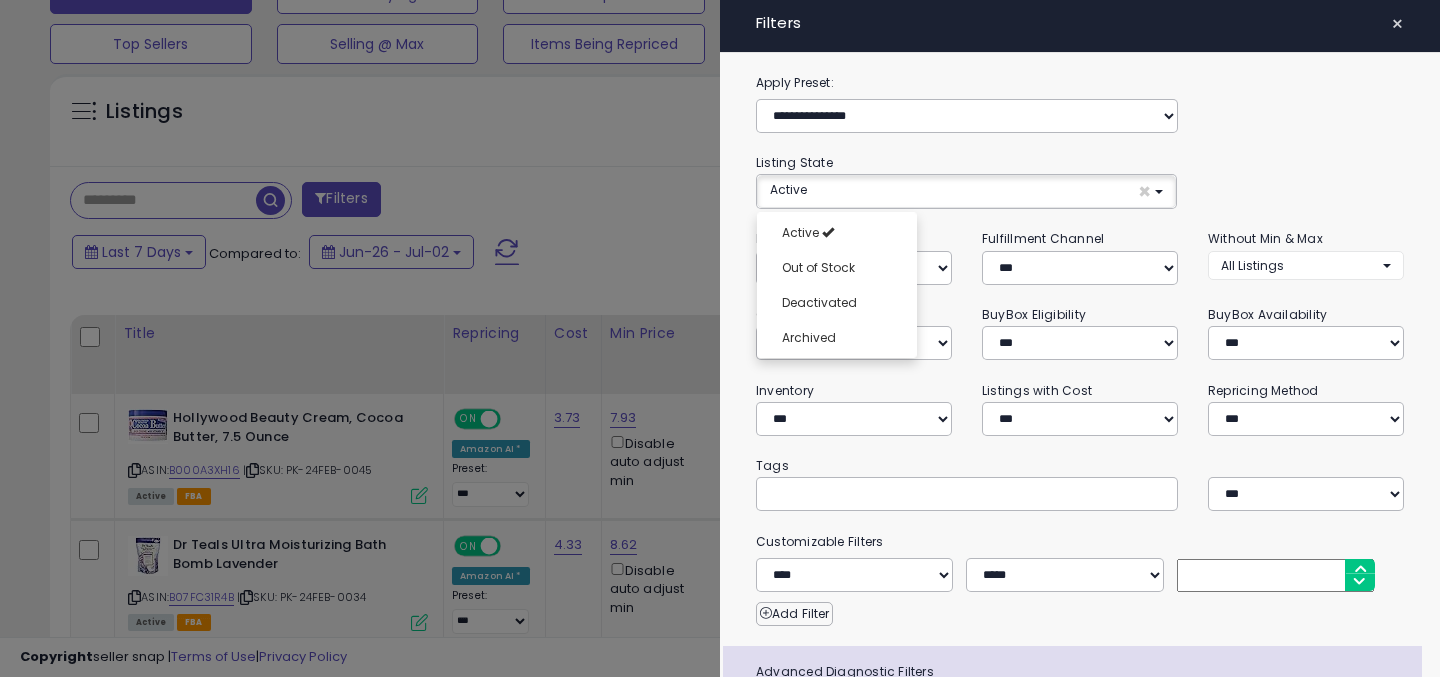 click on "**********" at bounding box center (1080, 458) 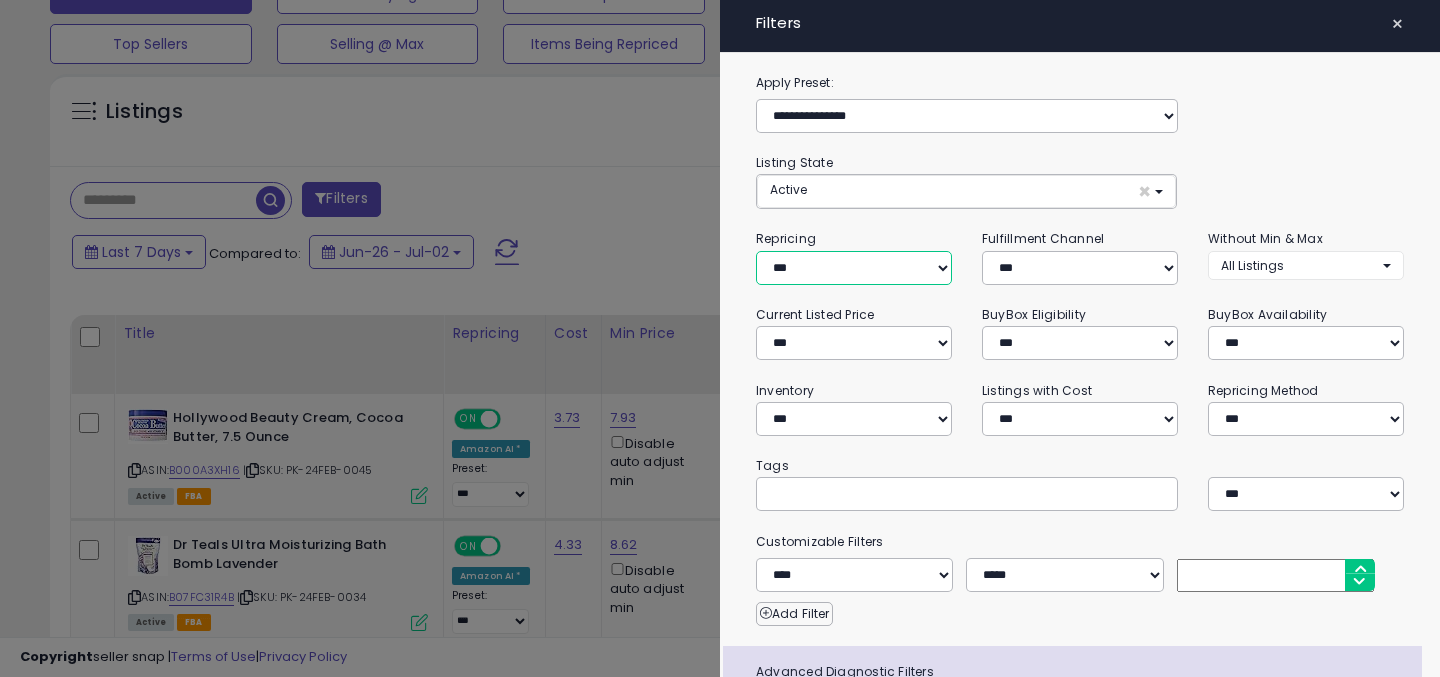 click on "**********" at bounding box center (854, 268) 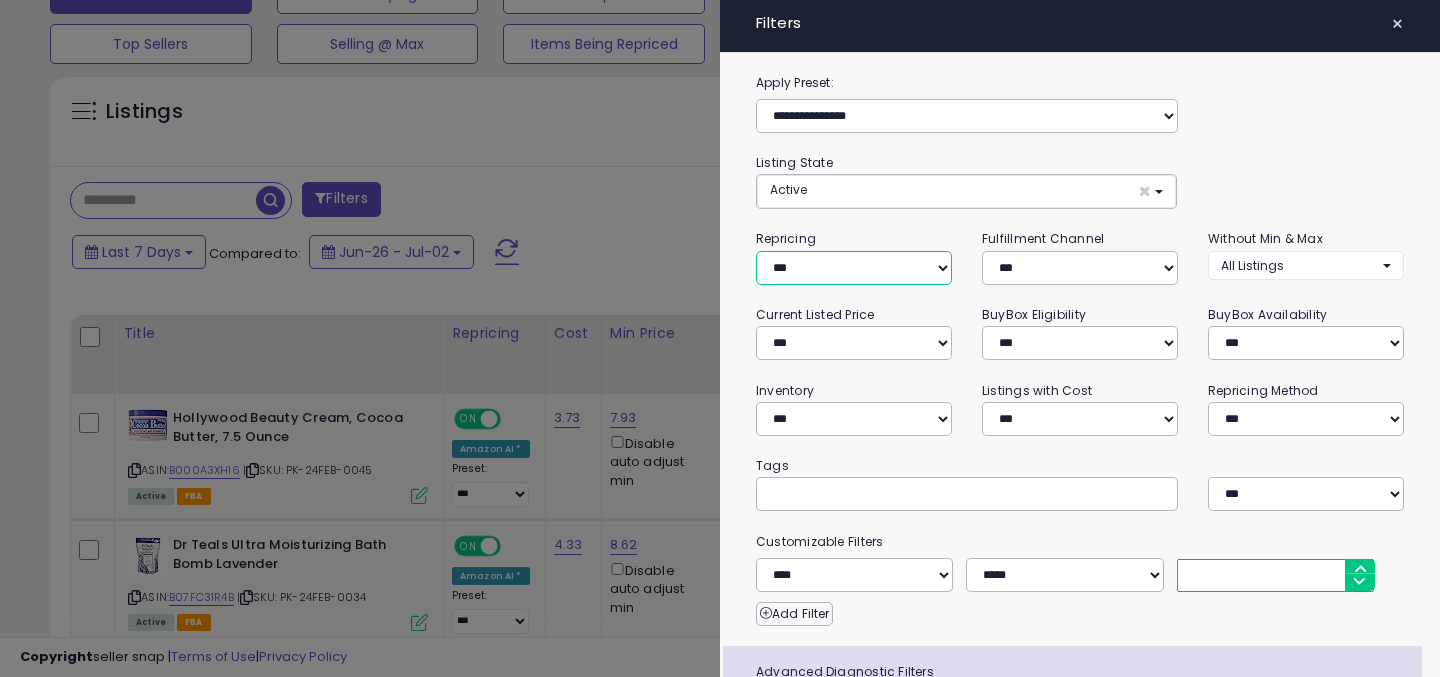 select on "**" 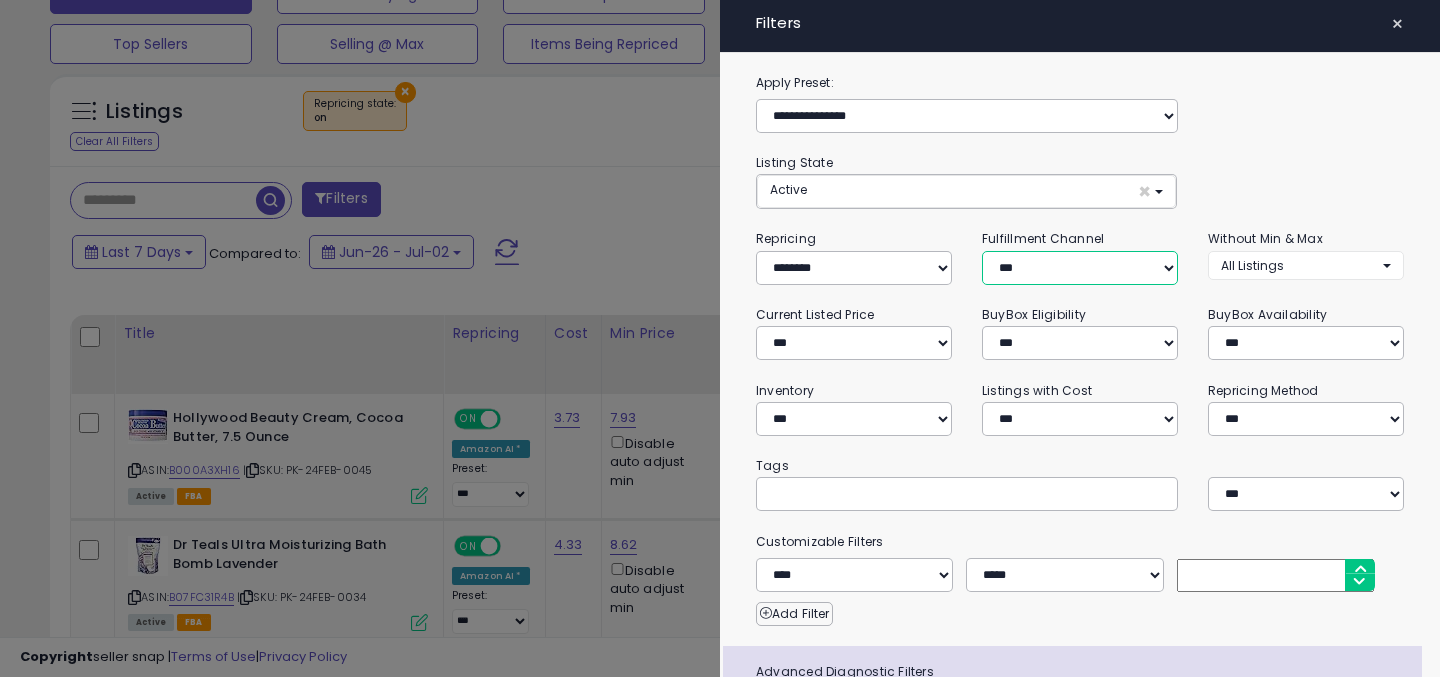 click on "***
***
***
***" at bounding box center (1080, 268) 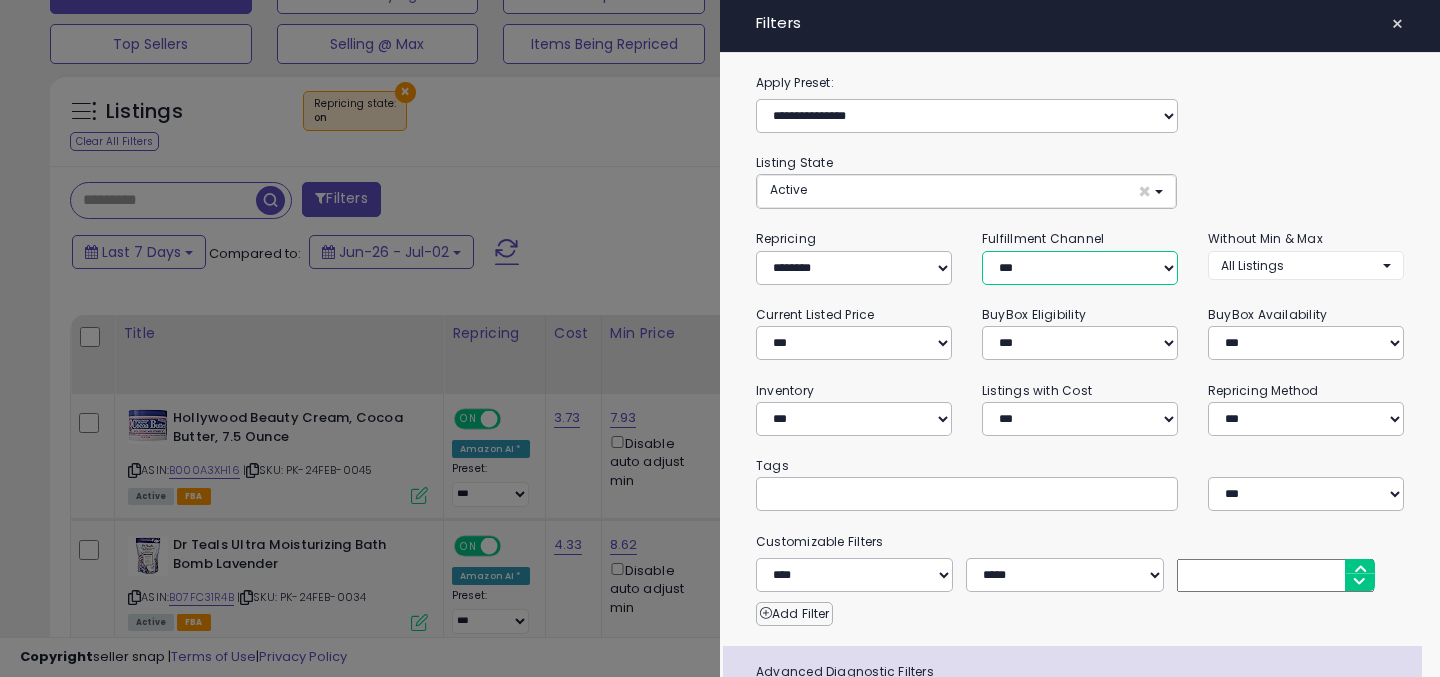 click on "***
***
***
***" at bounding box center (1080, 268) 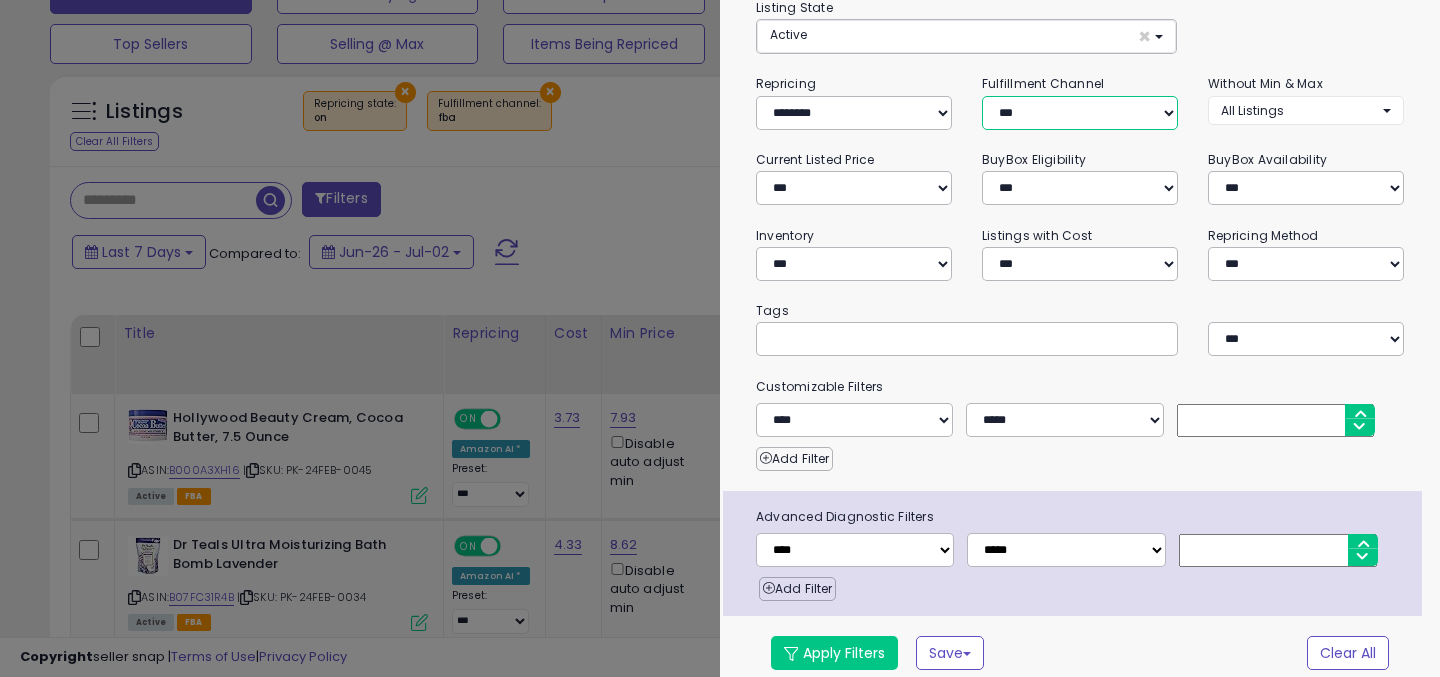 scroll, scrollTop: 167, scrollLeft: 0, axis: vertical 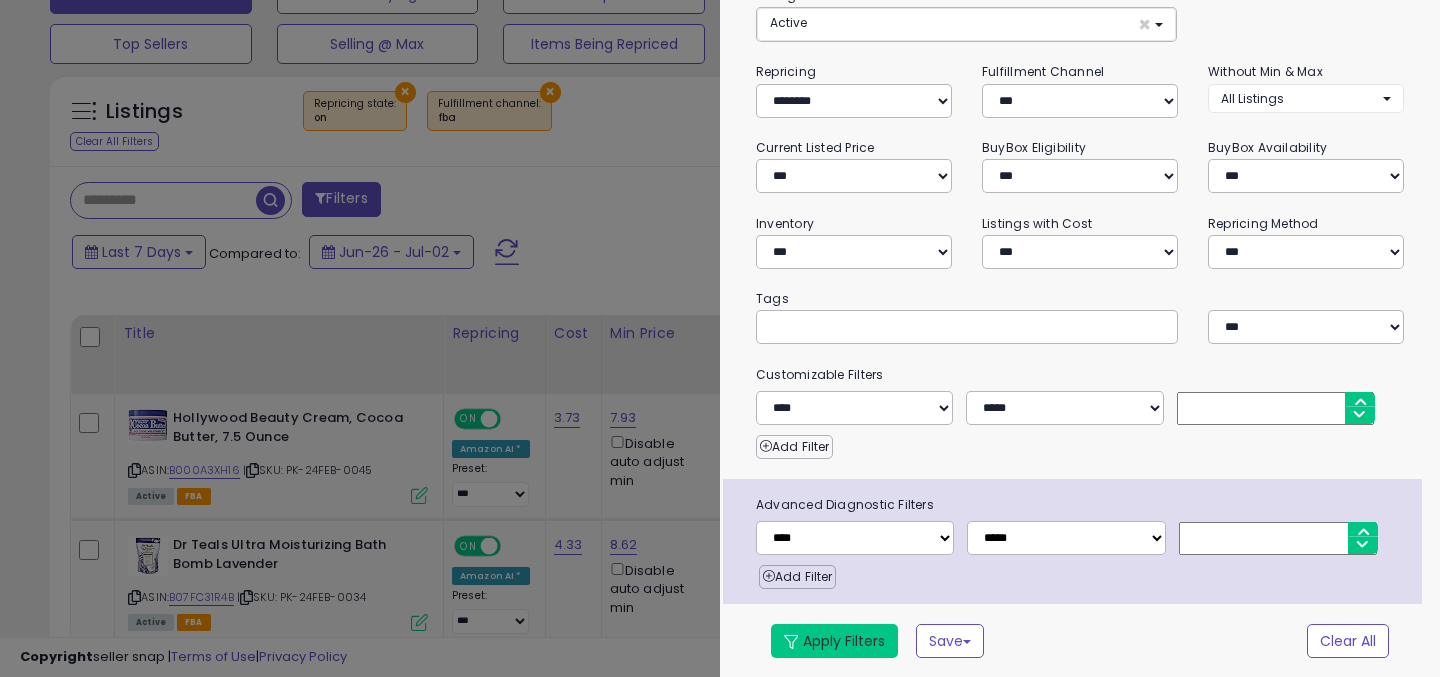 click on "Apply Filters" at bounding box center (834, 641) 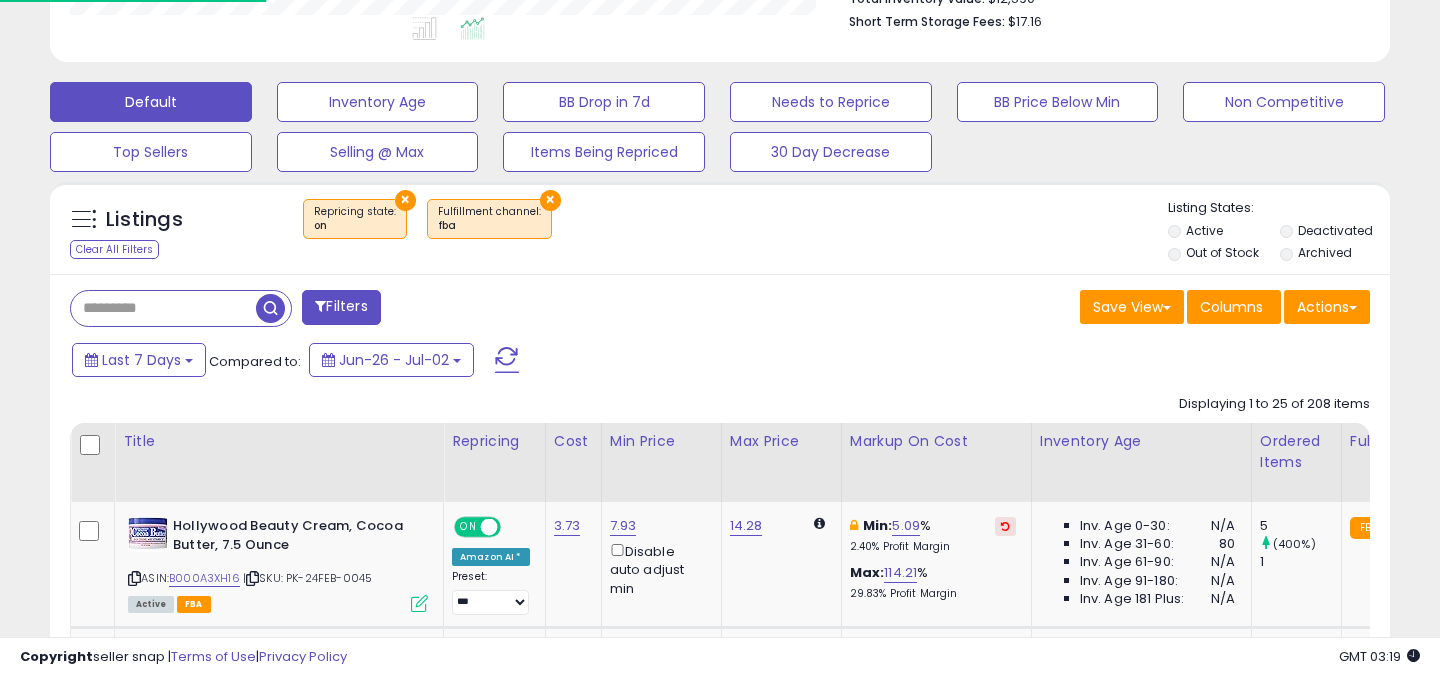 scroll, scrollTop: 718, scrollLeft: 0, axis: vertical 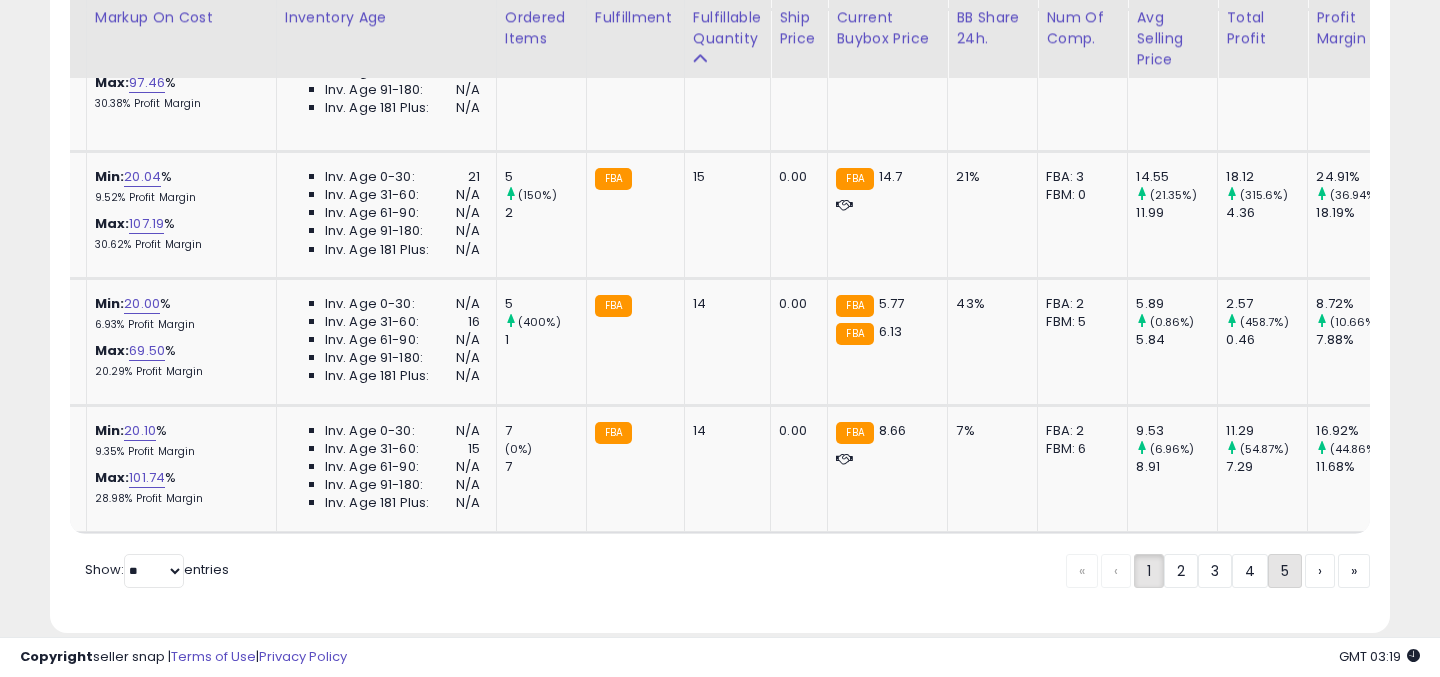 click on "5" 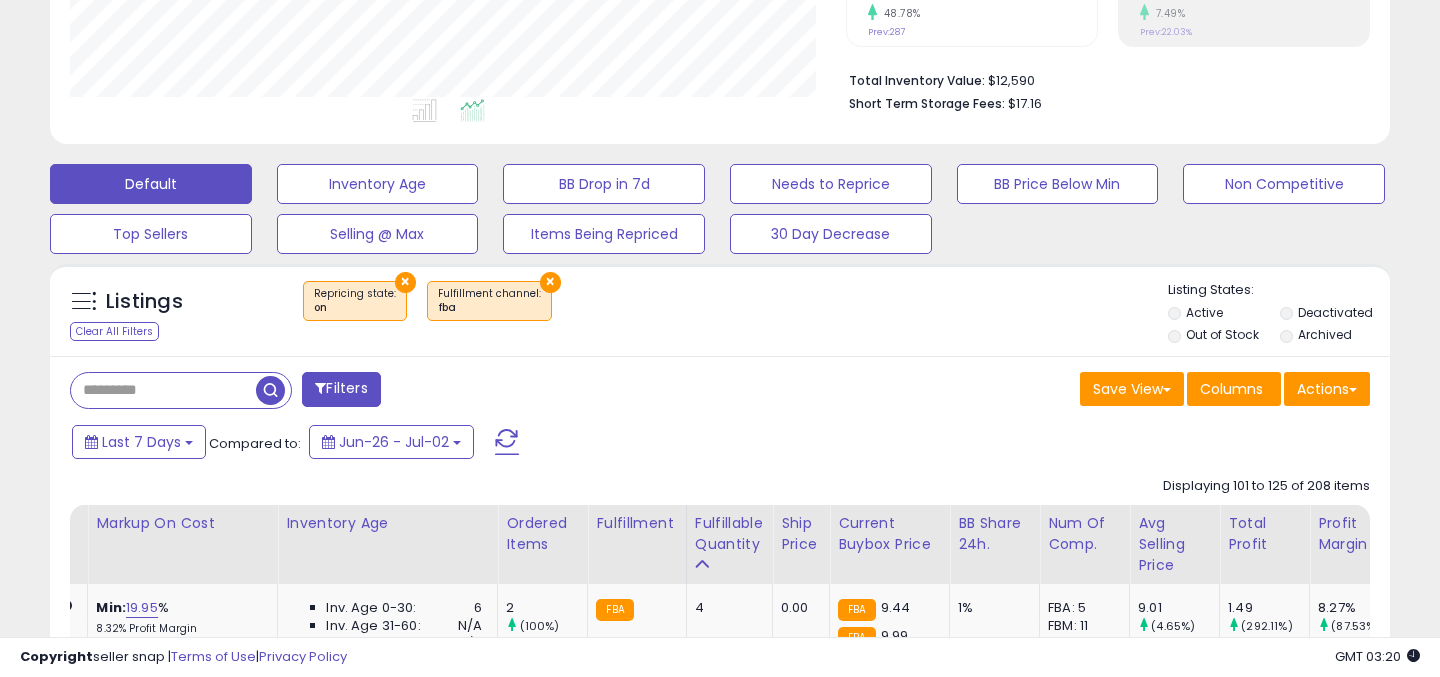 click on "Filters" at bounding box center [341, 389] 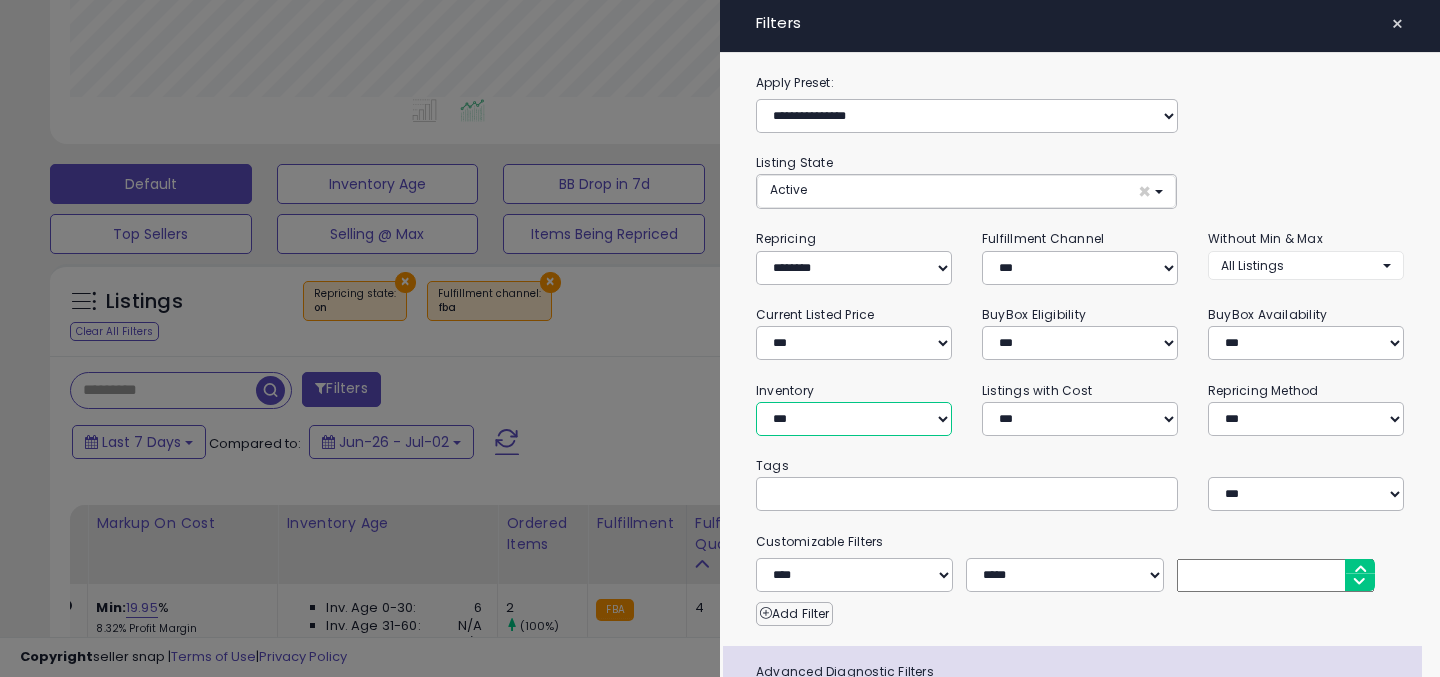 click on "**********" at bounding box center [854, 419] 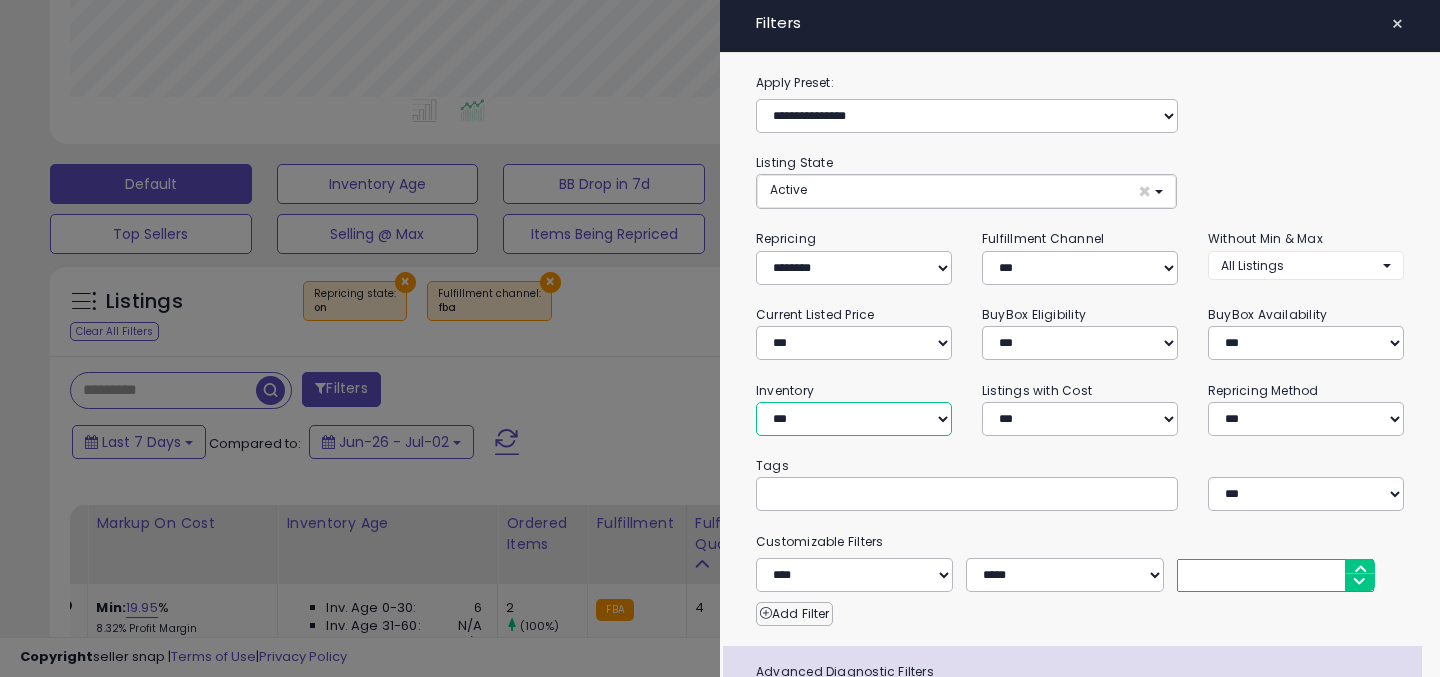 select on "********" 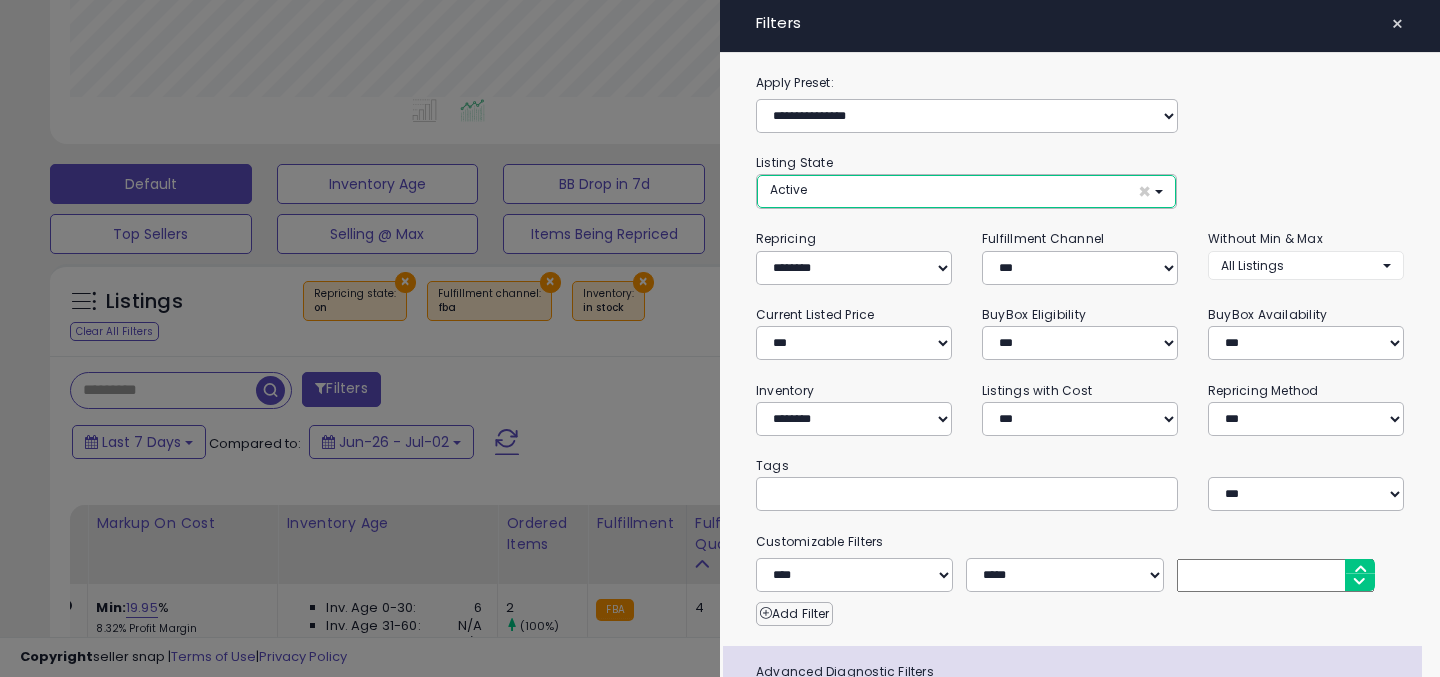 click on "Active
×" at bounding box center (966, 191) 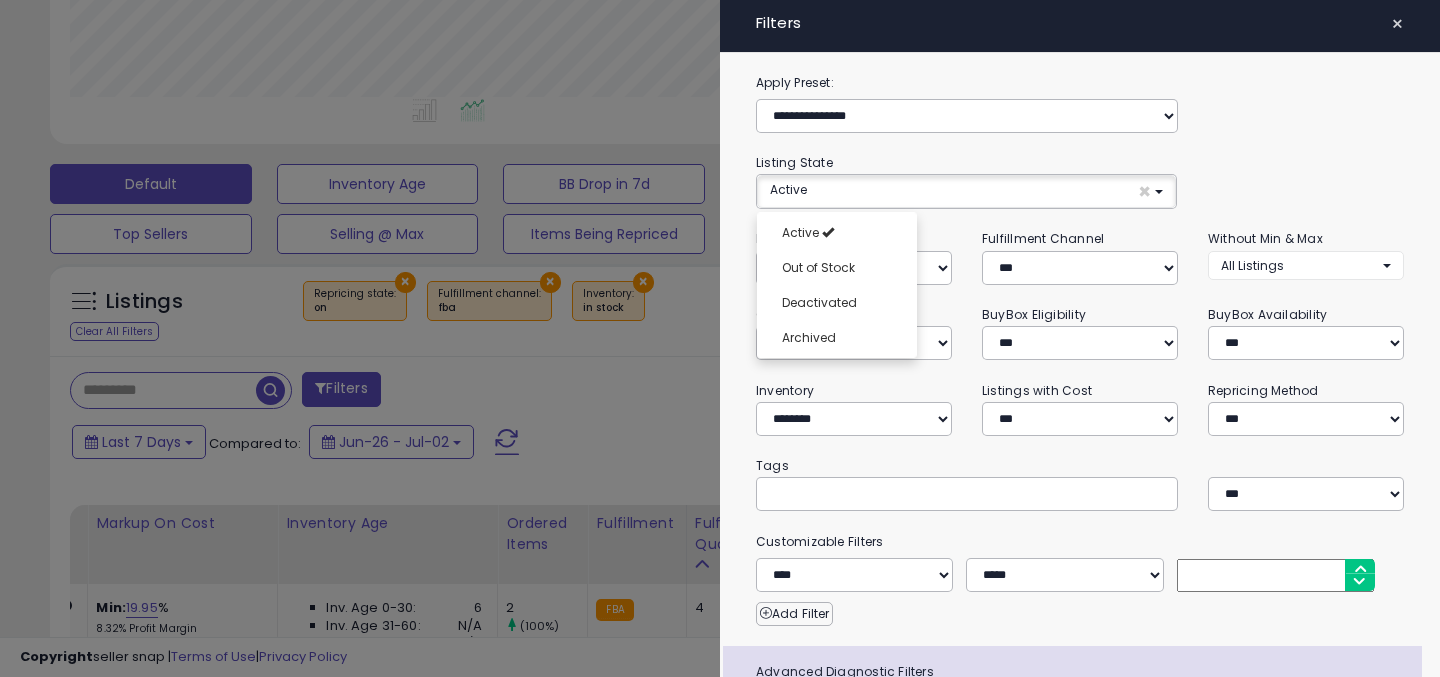click on "**********" 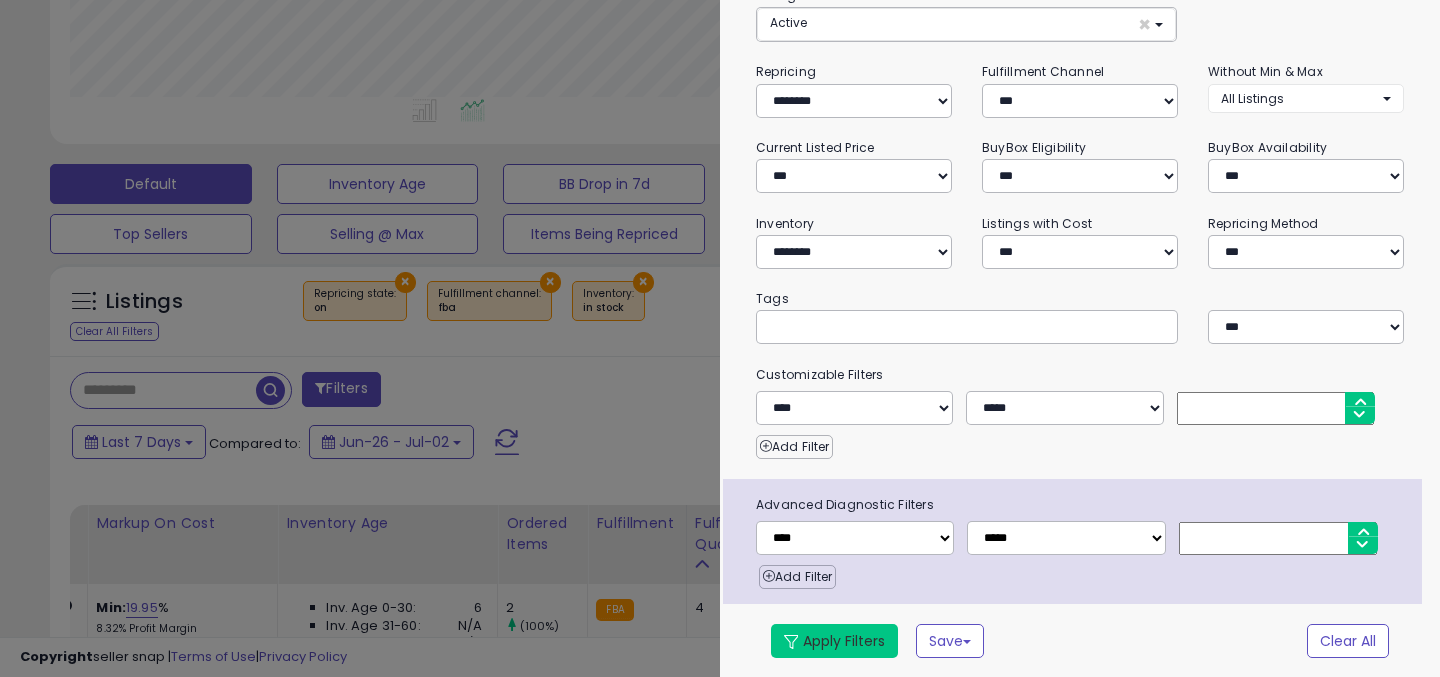 click on "Apply Filters" at bounding box center (834, 641) 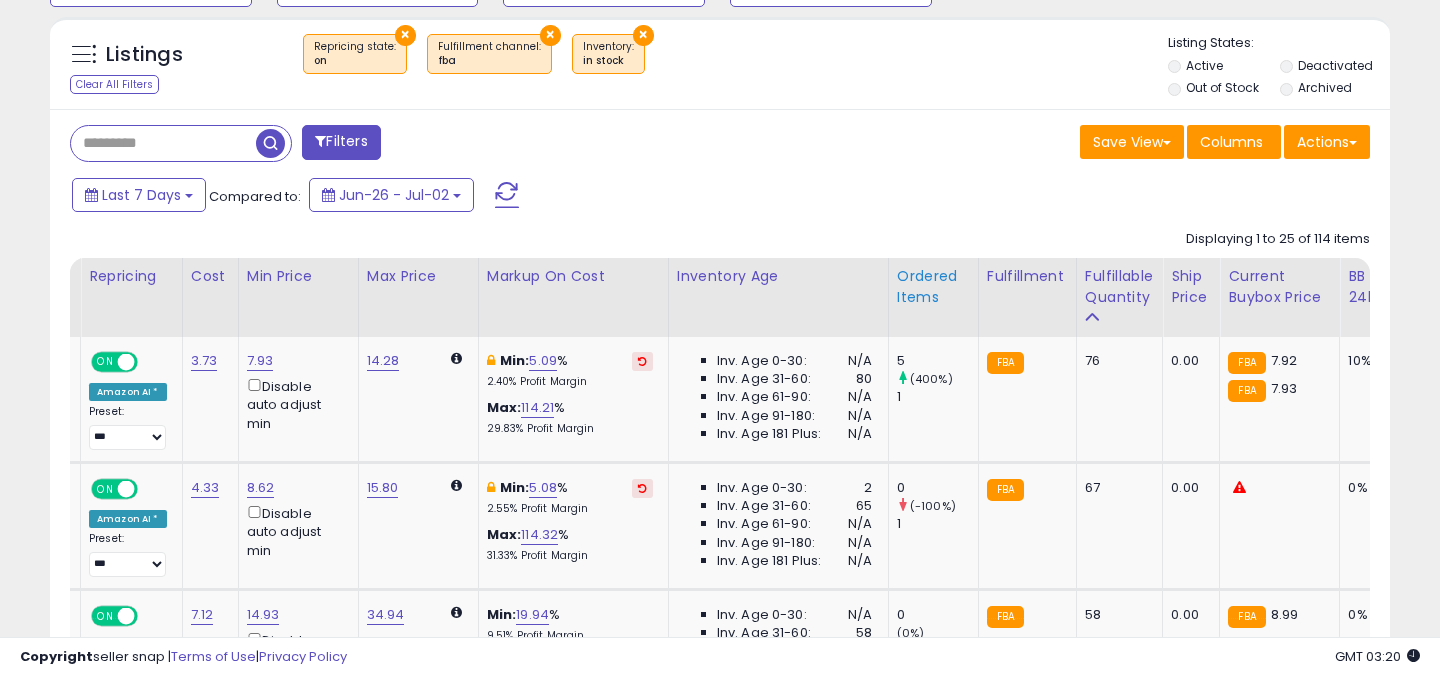 click on "Ordered Items" at bounding box center [933, 287] 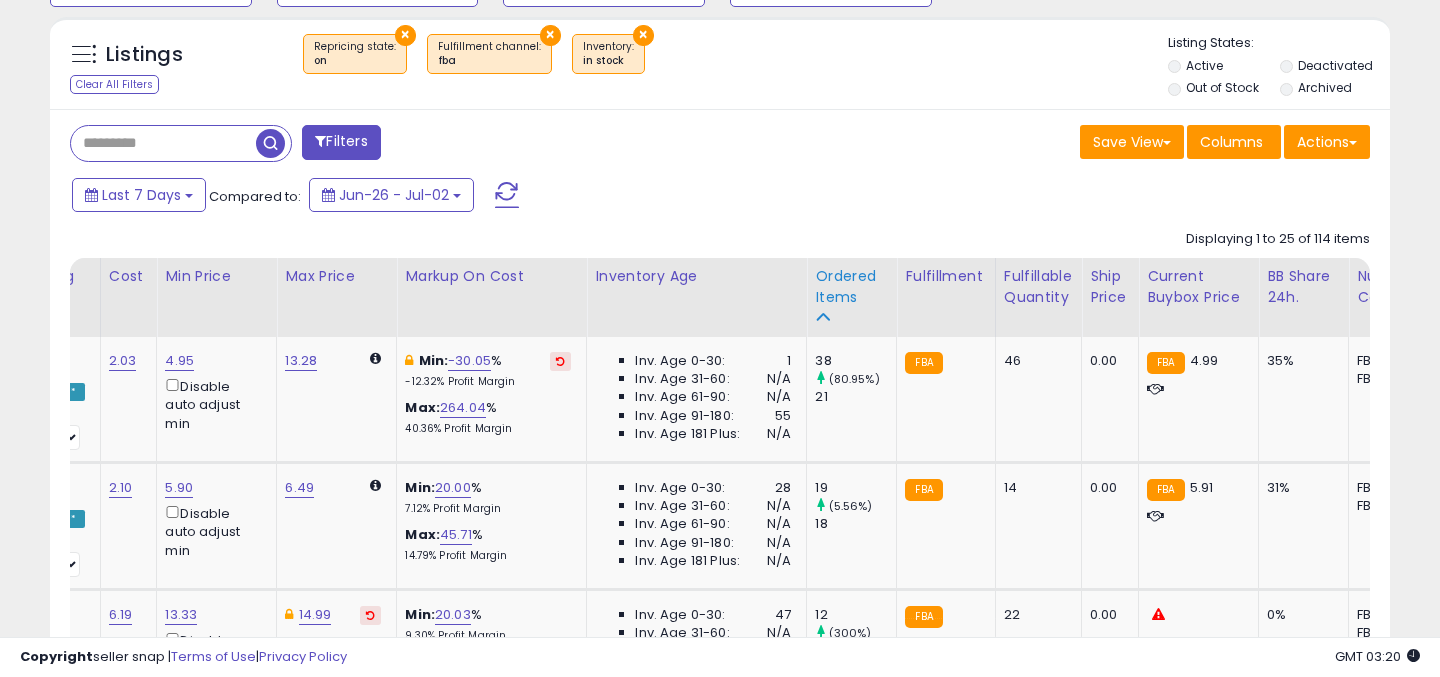 click on "Ordered Items" at bounding box center [851, 287] 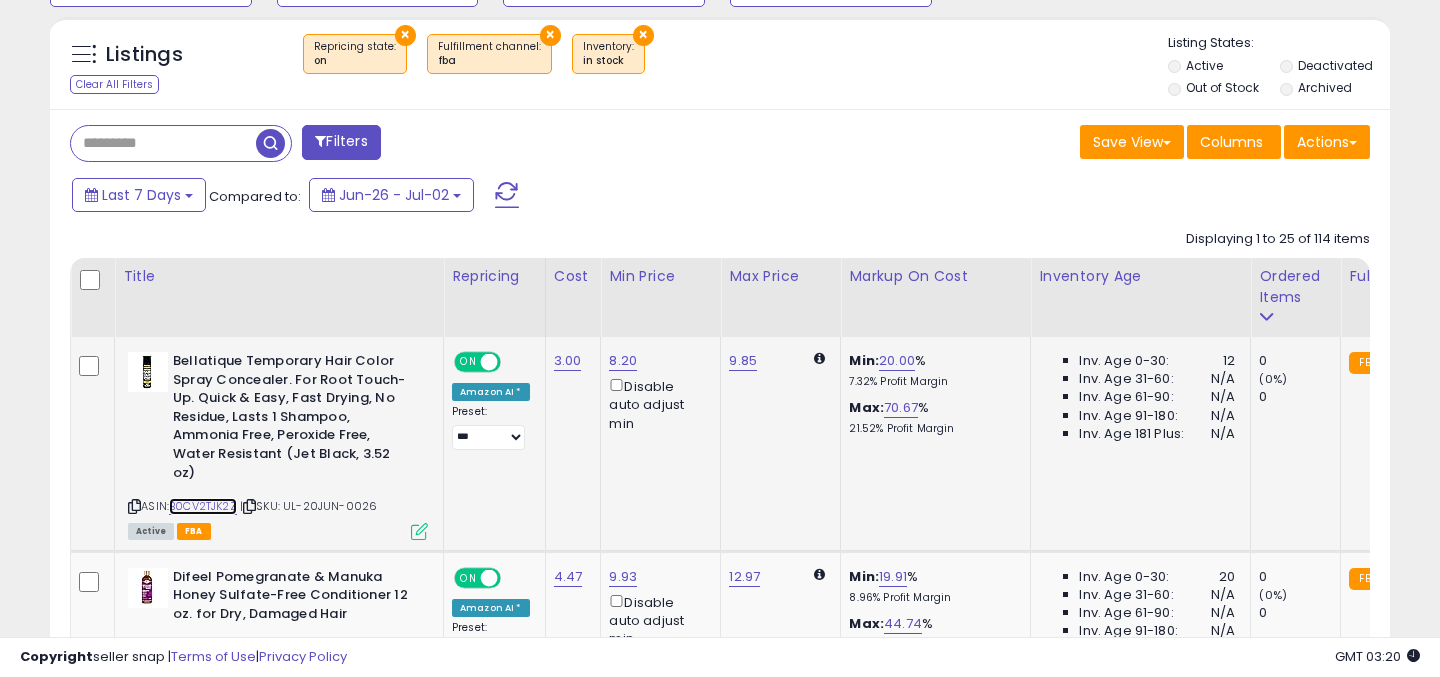 click on "B0CV2TJK2Z" at bounding box center [203, 506] 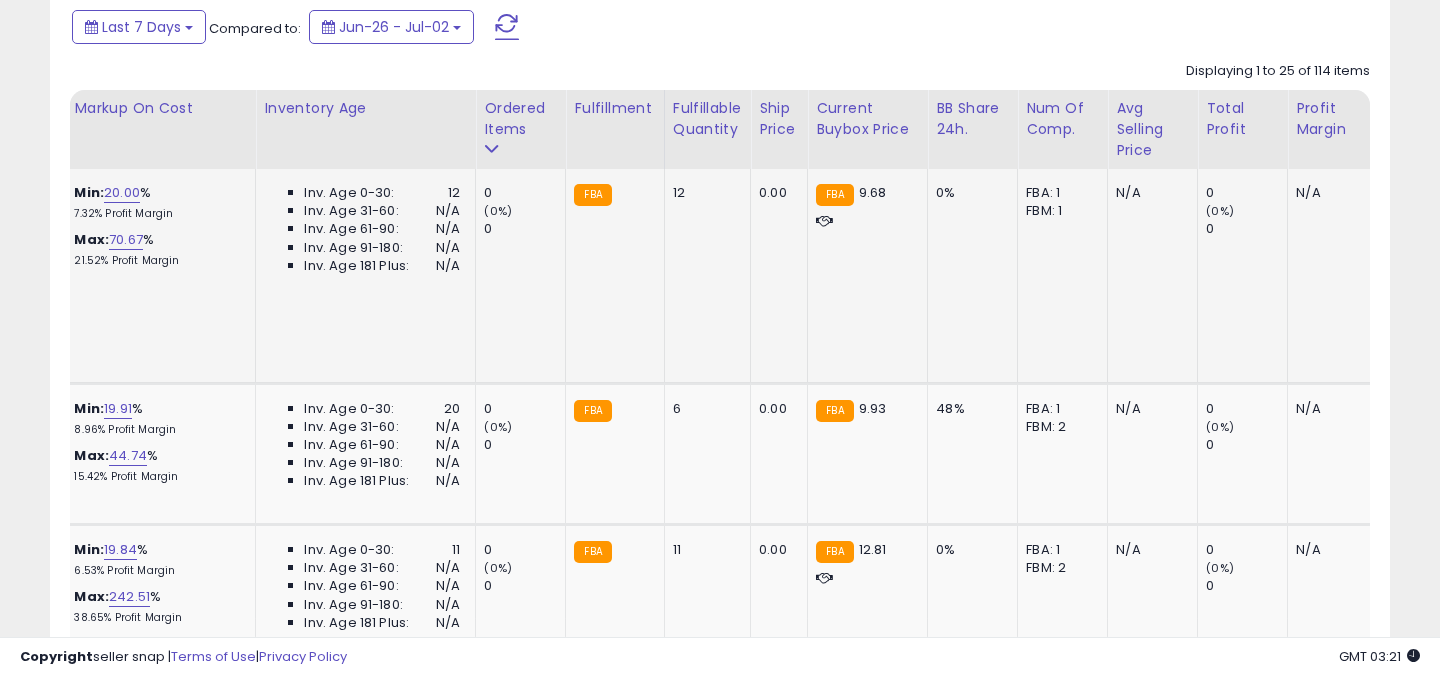 scroll, scrollTop: 933, scrollLeft: 0, axis: vertical 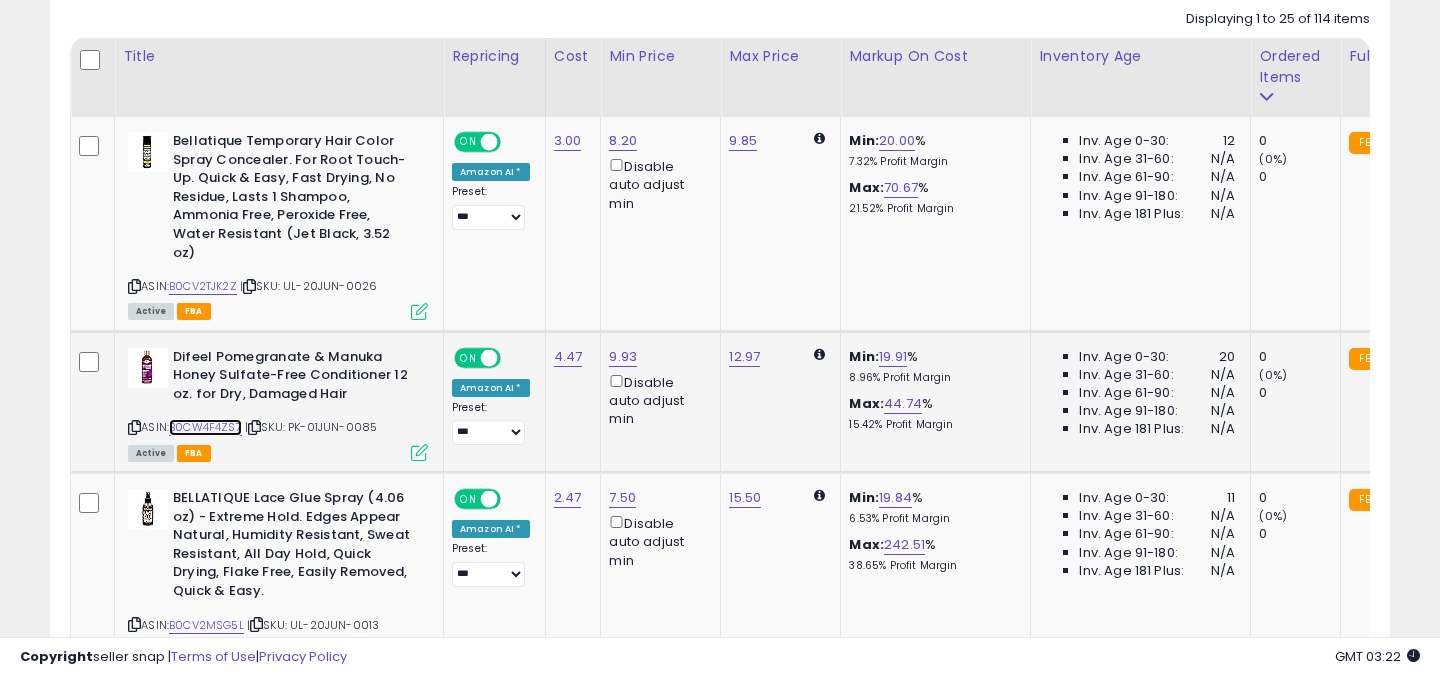 click on "B0CW4F4ZS7" at bounding box center (205, 427) 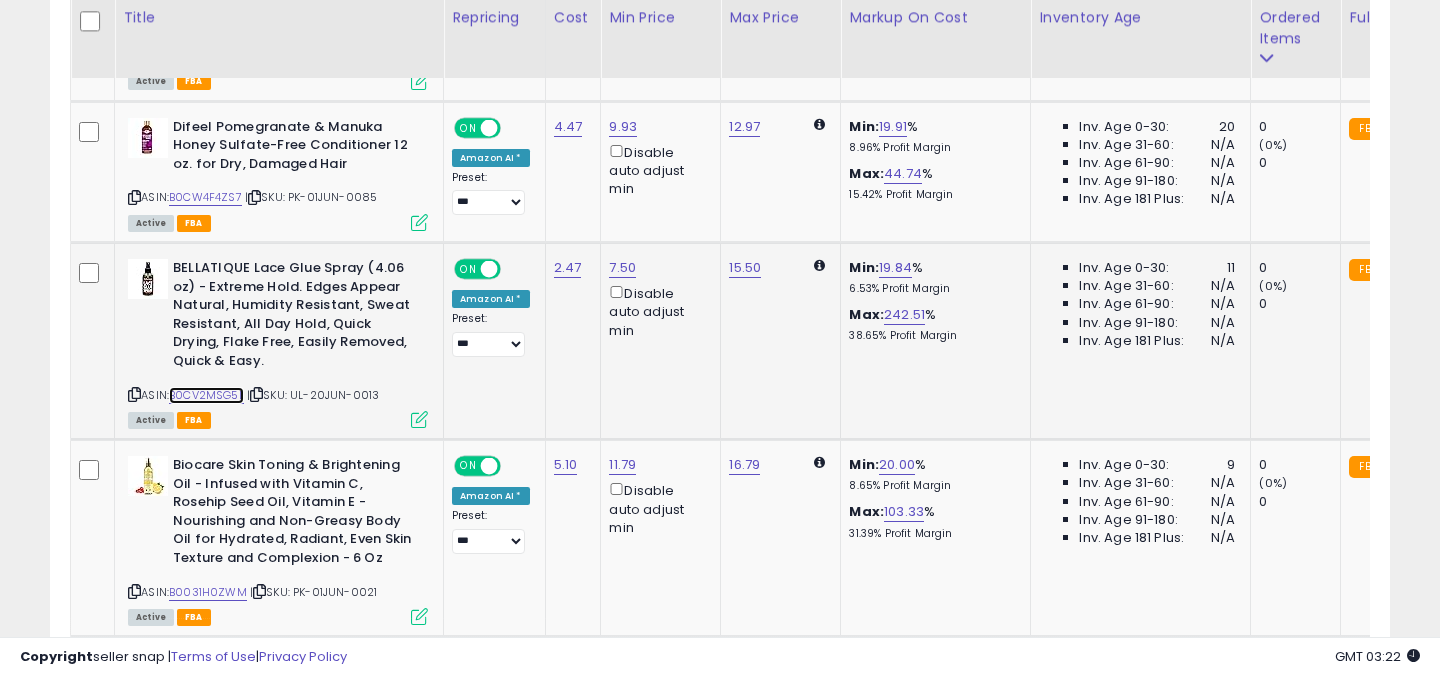 click on "B0CV2MSG5L" at bounding box center [206, 395] 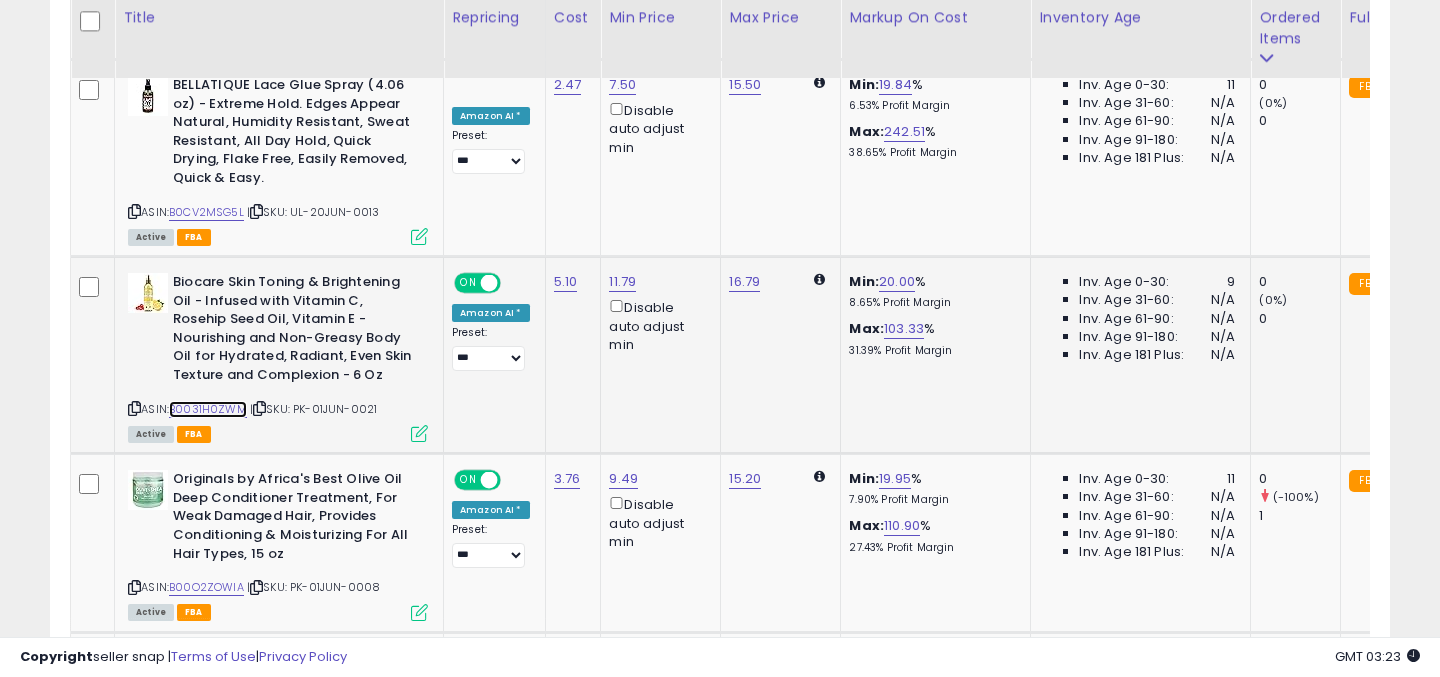 click on "B0031H0ZWM" at bounding box center [208, 409] 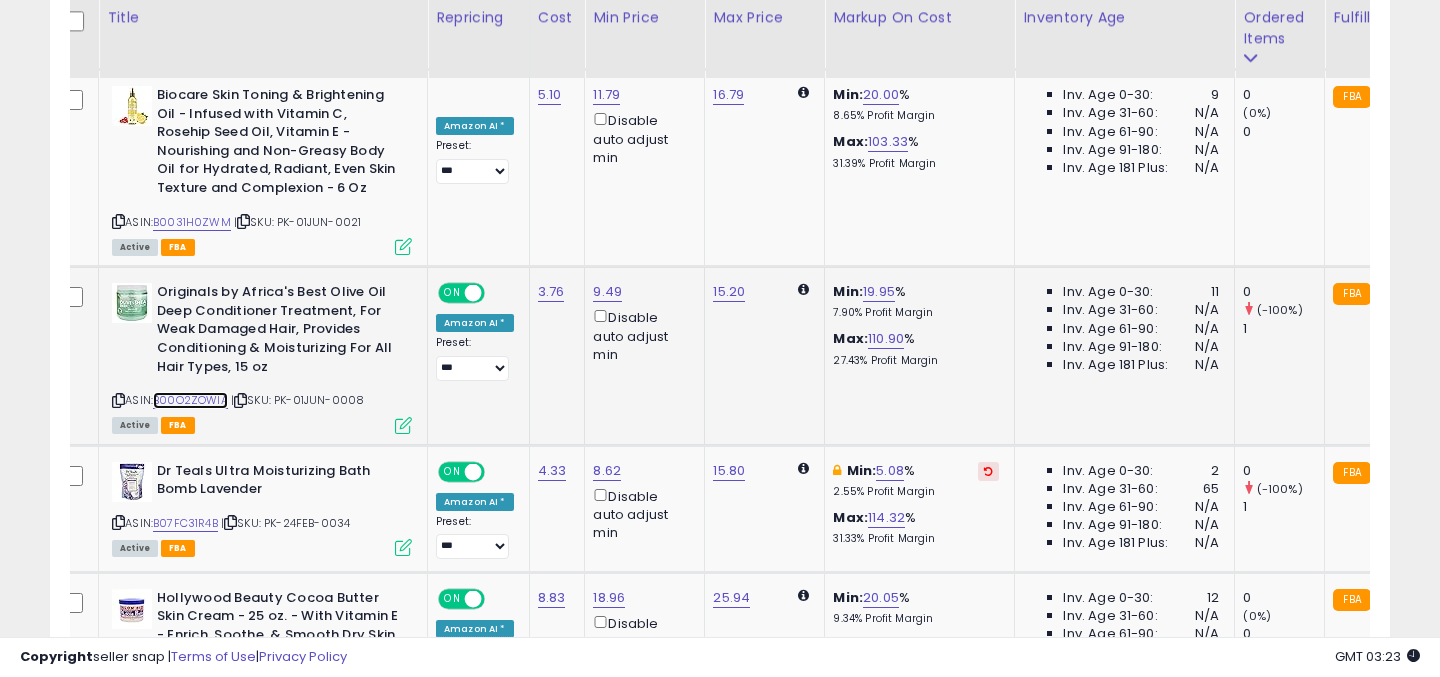 click on "B00O2ZOWIA" at bounding box center [190, 400] 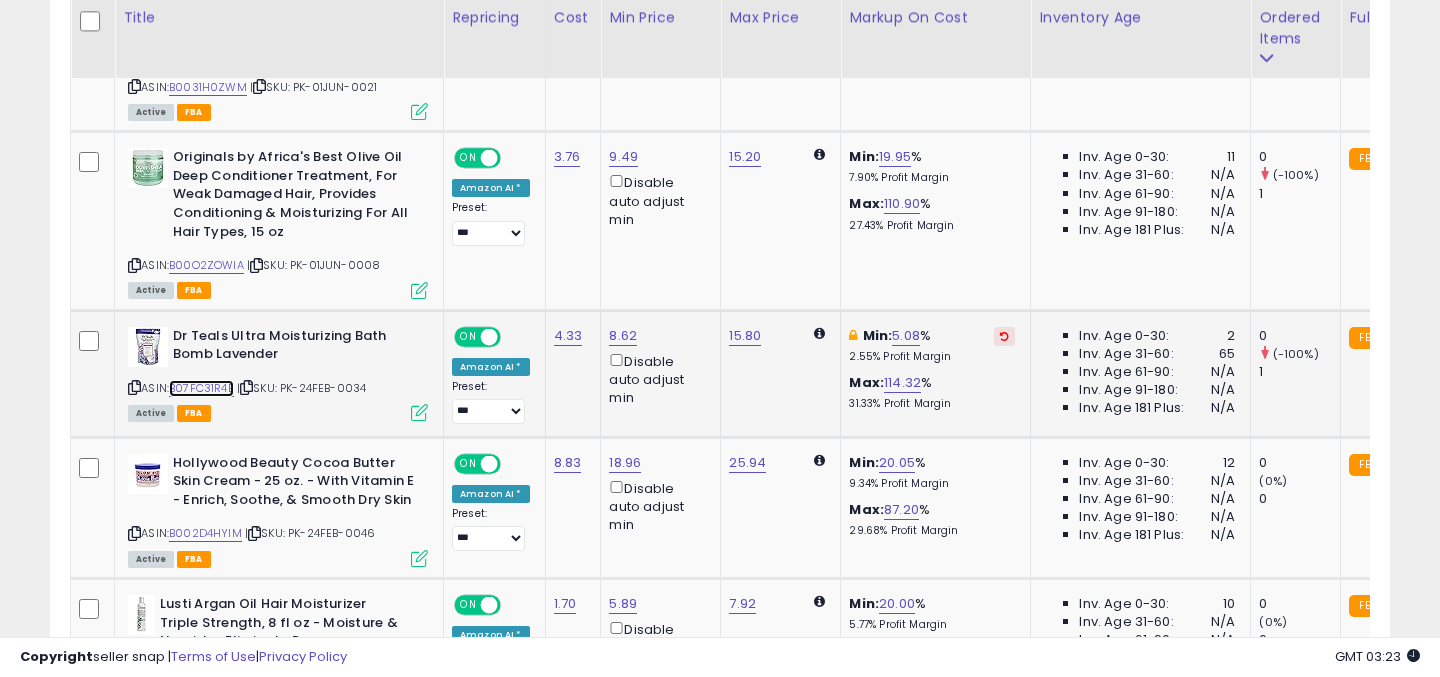 click on "B07FC31R4B" at bounding box center [201, 388] 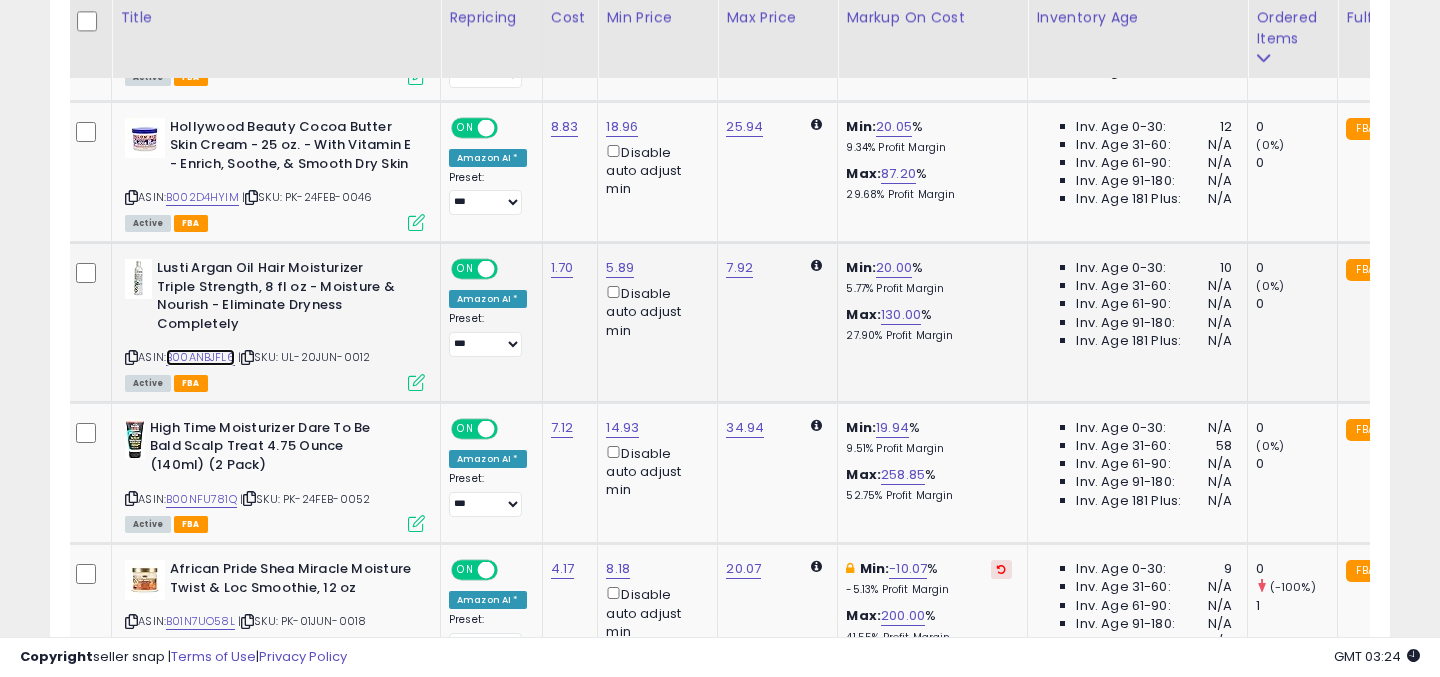 click on "B00ANBJFL6" at bounding box center (200, 357) 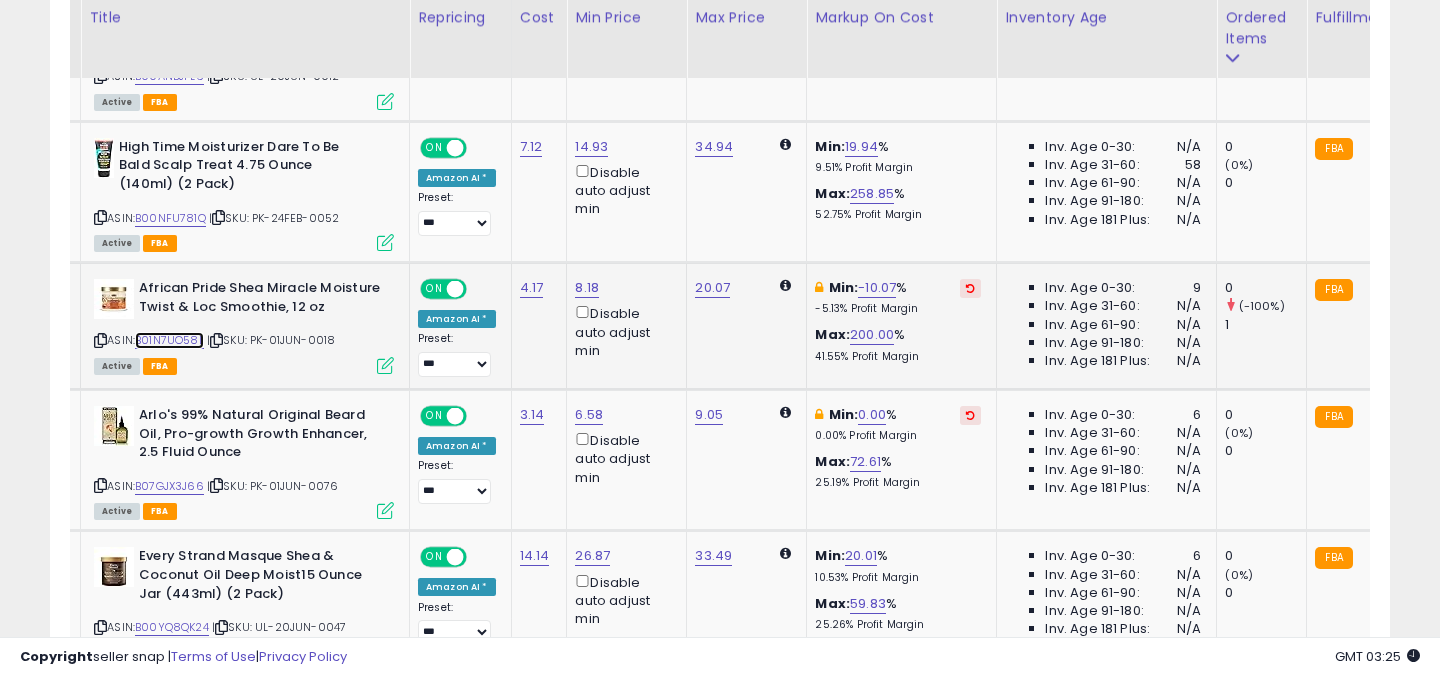 click on "B01N7UO58L" at bounding box center [169, 340] 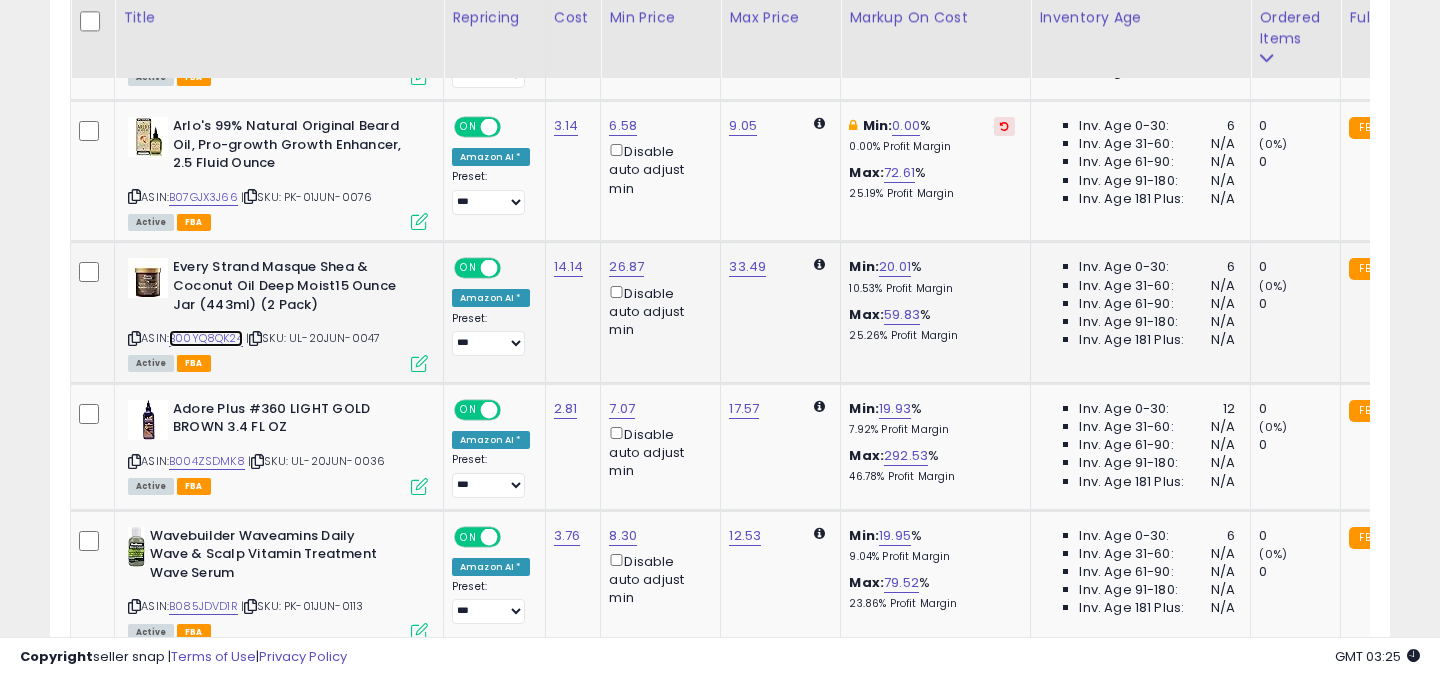 click on "B00YQ8QK24" at bounding box center (206, 338) 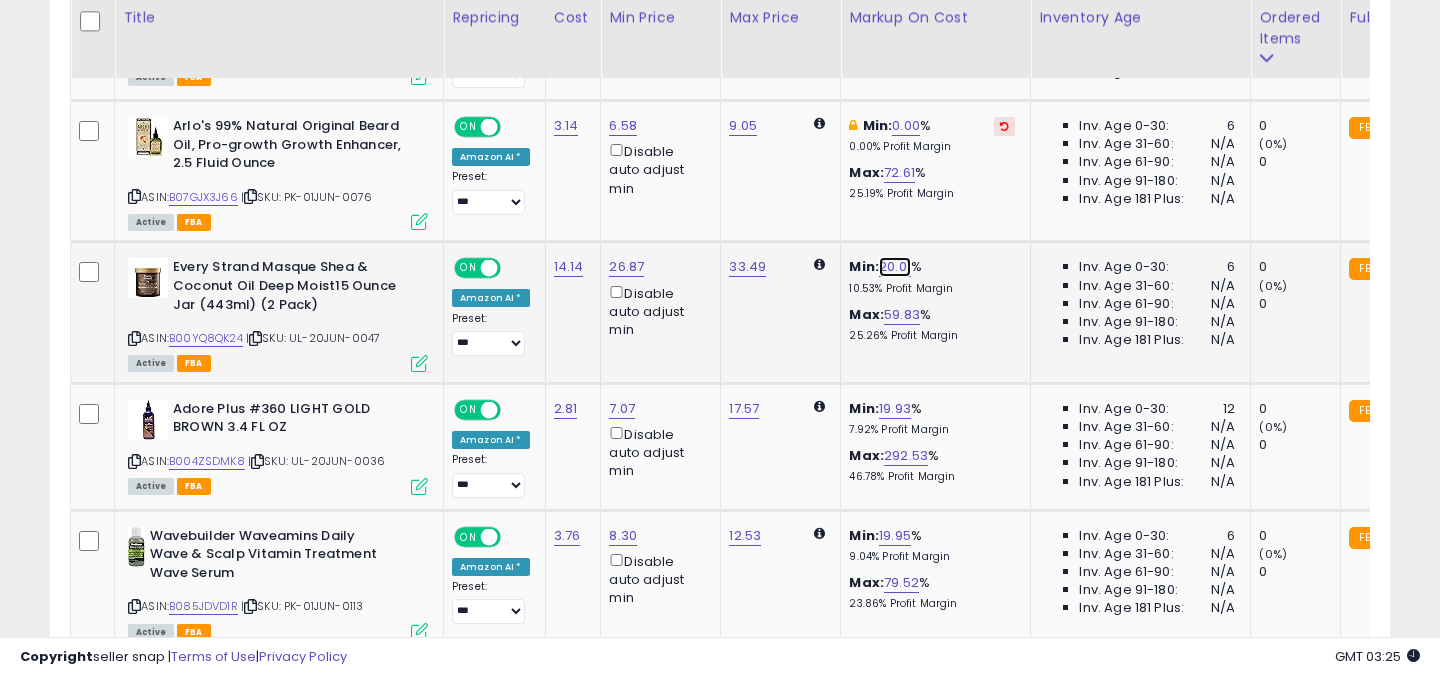 click on "20.01" at bounding box center (895, 267) 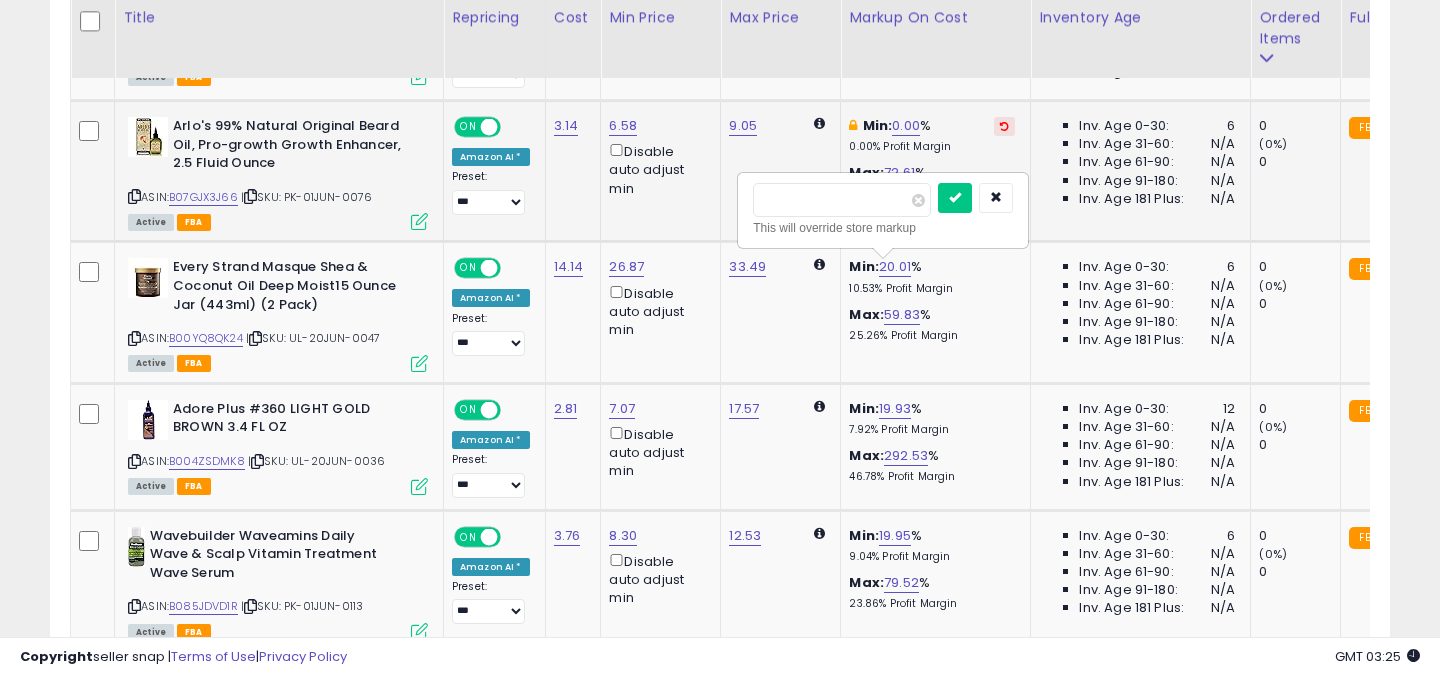 drag, startPoint x: 827, startPoint y: 205, endPoint x: 552, endPoint y: 205, distance: 275 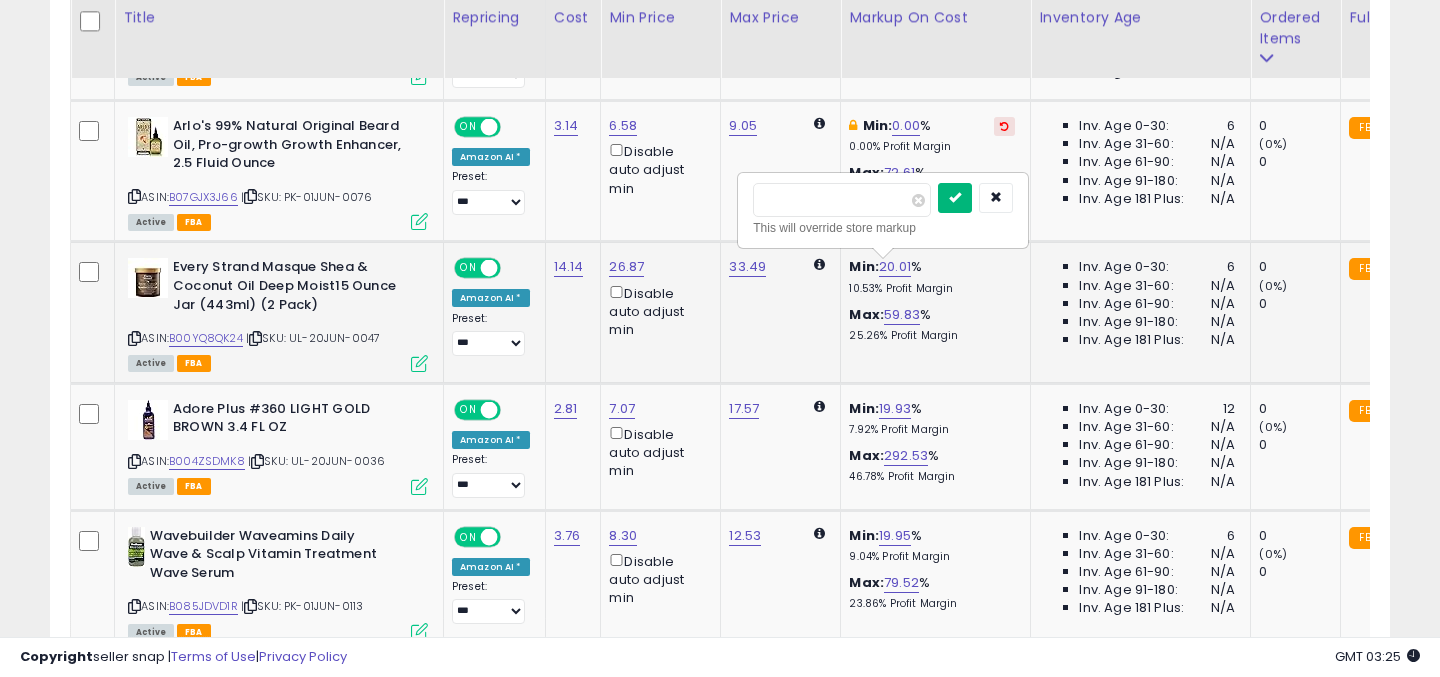 type on "**" 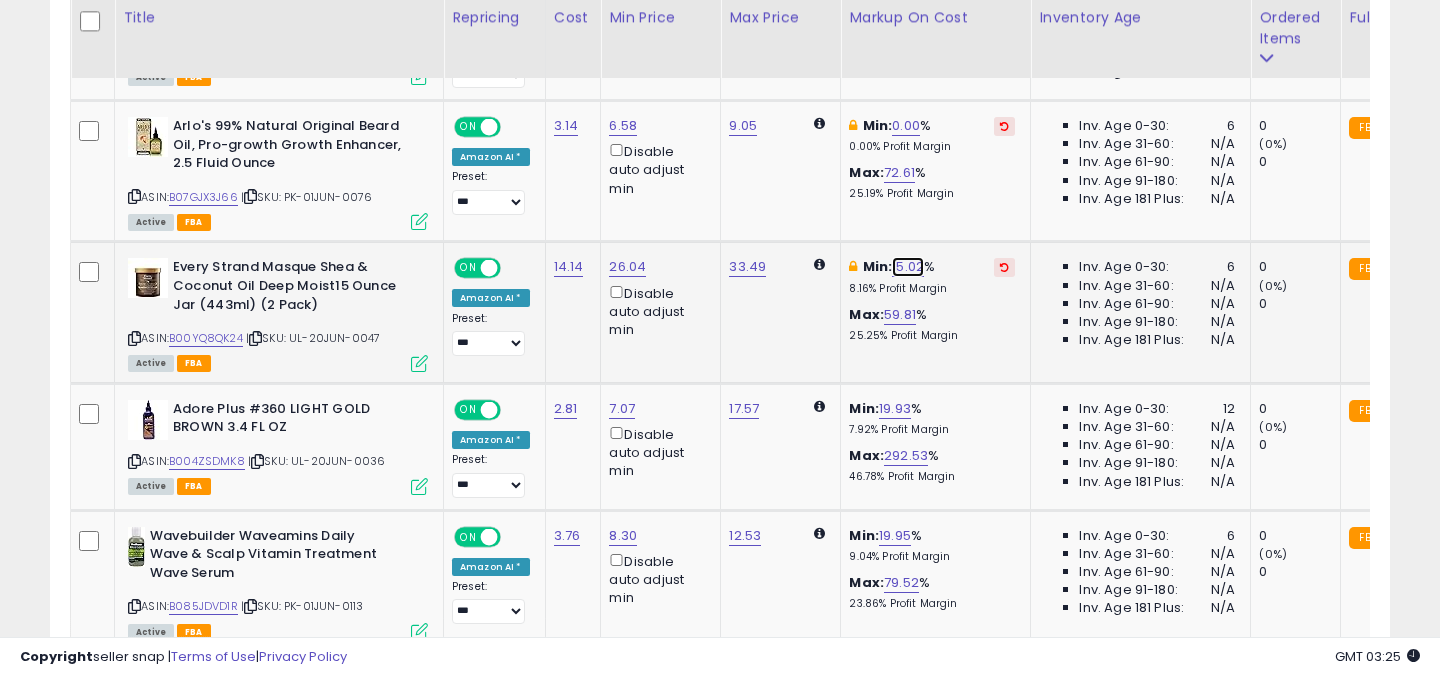 click on "15.02" at bounding box center (908, 267) 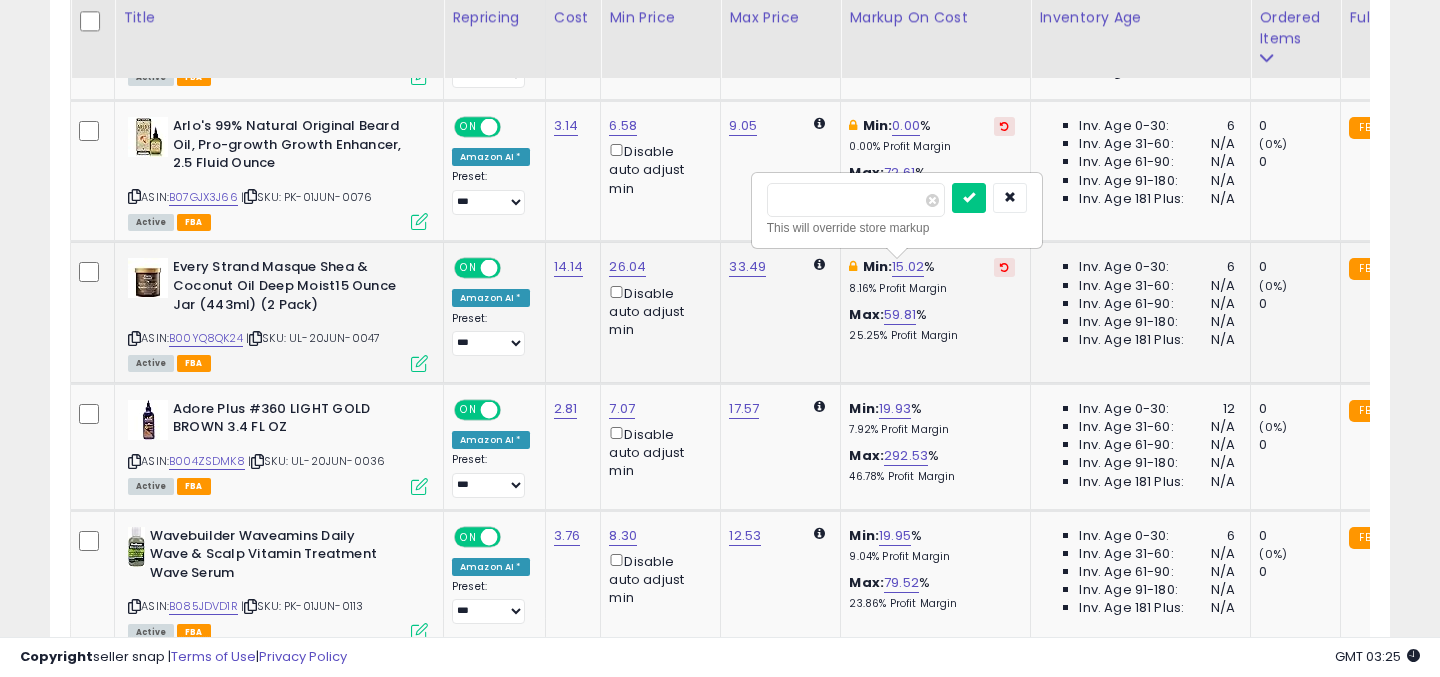 drag, startPoint x: 829, startPoint y: 203, endPoint x: 791, endPoint y: 200, distance: 38.118237 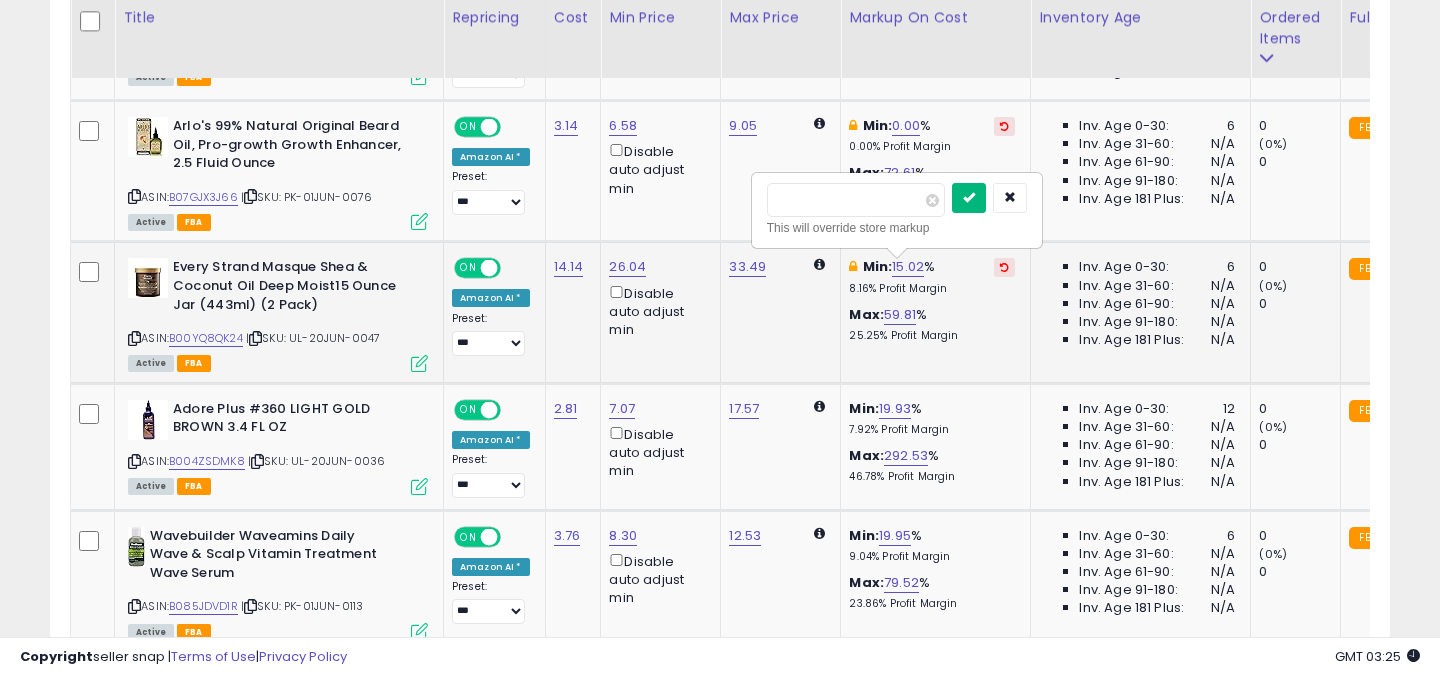 type on "**" 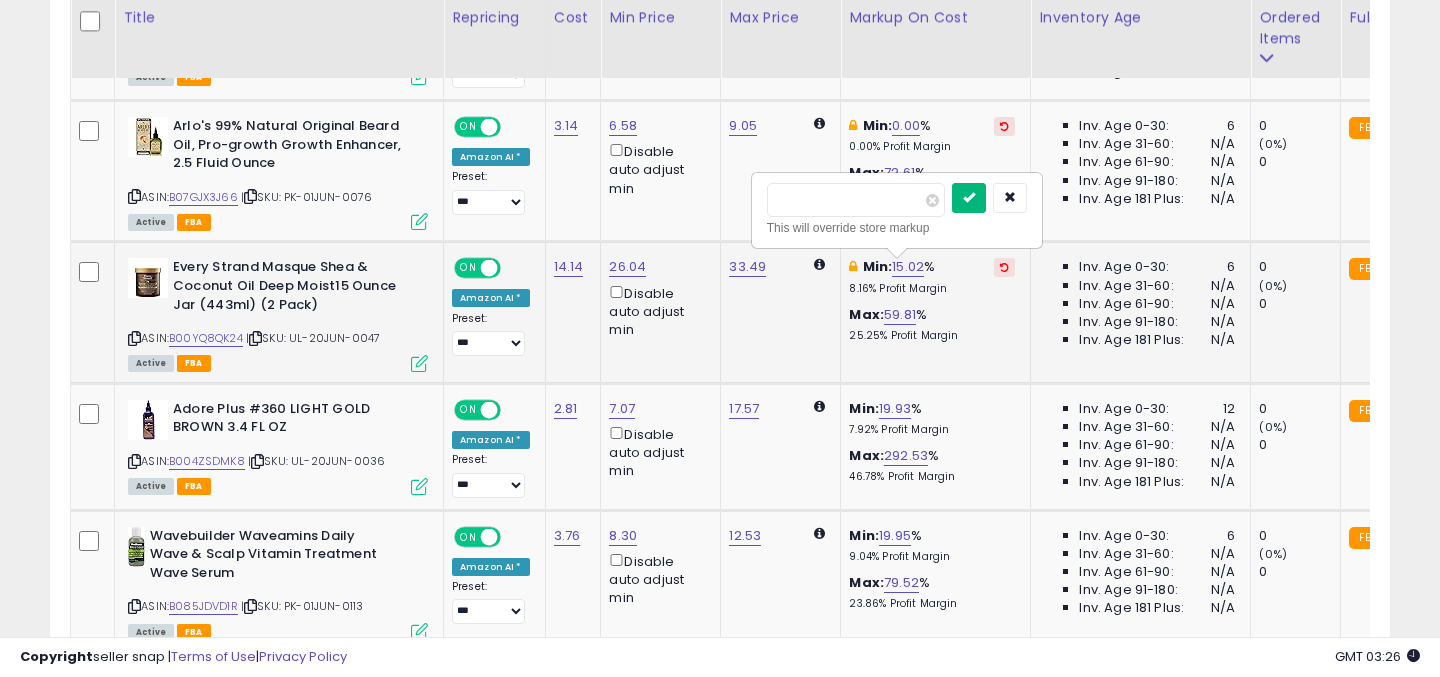 click at bounding box center [969, 197] 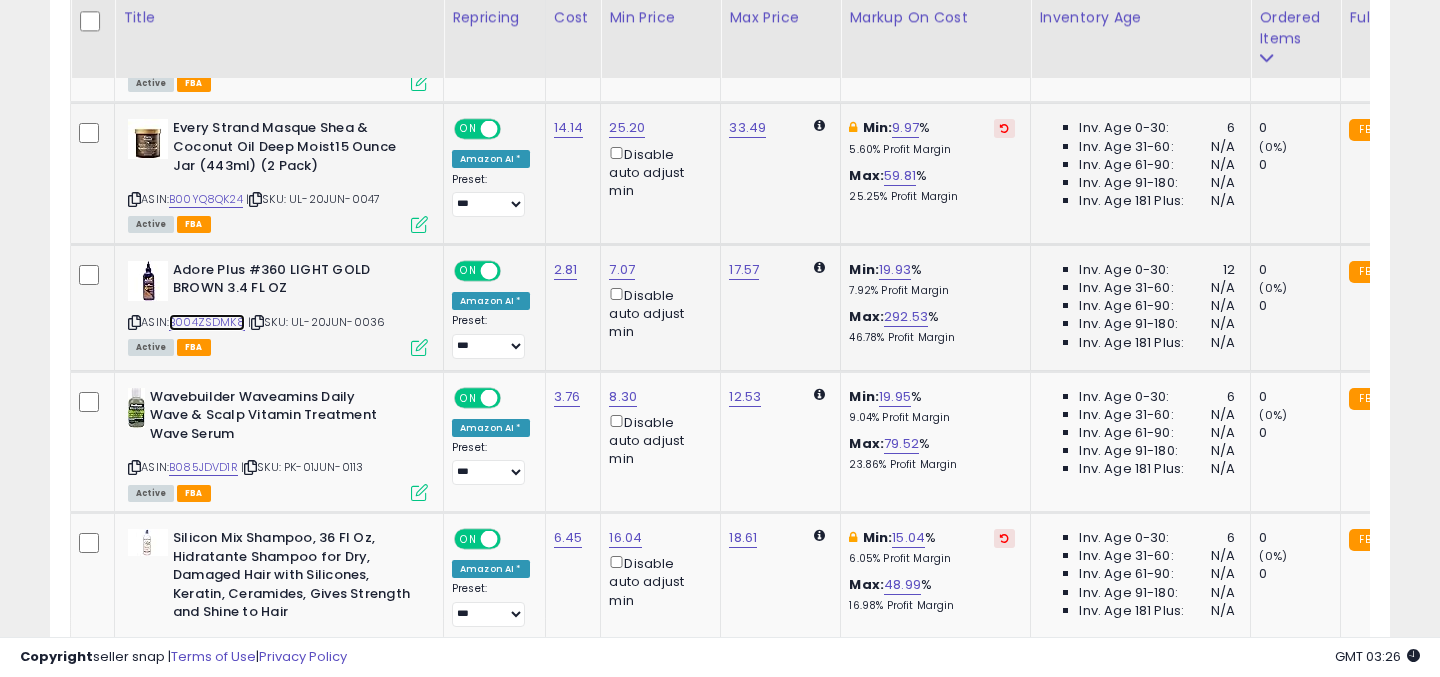 click on "B004ZSDMK8" at bounding box center (207, 322) 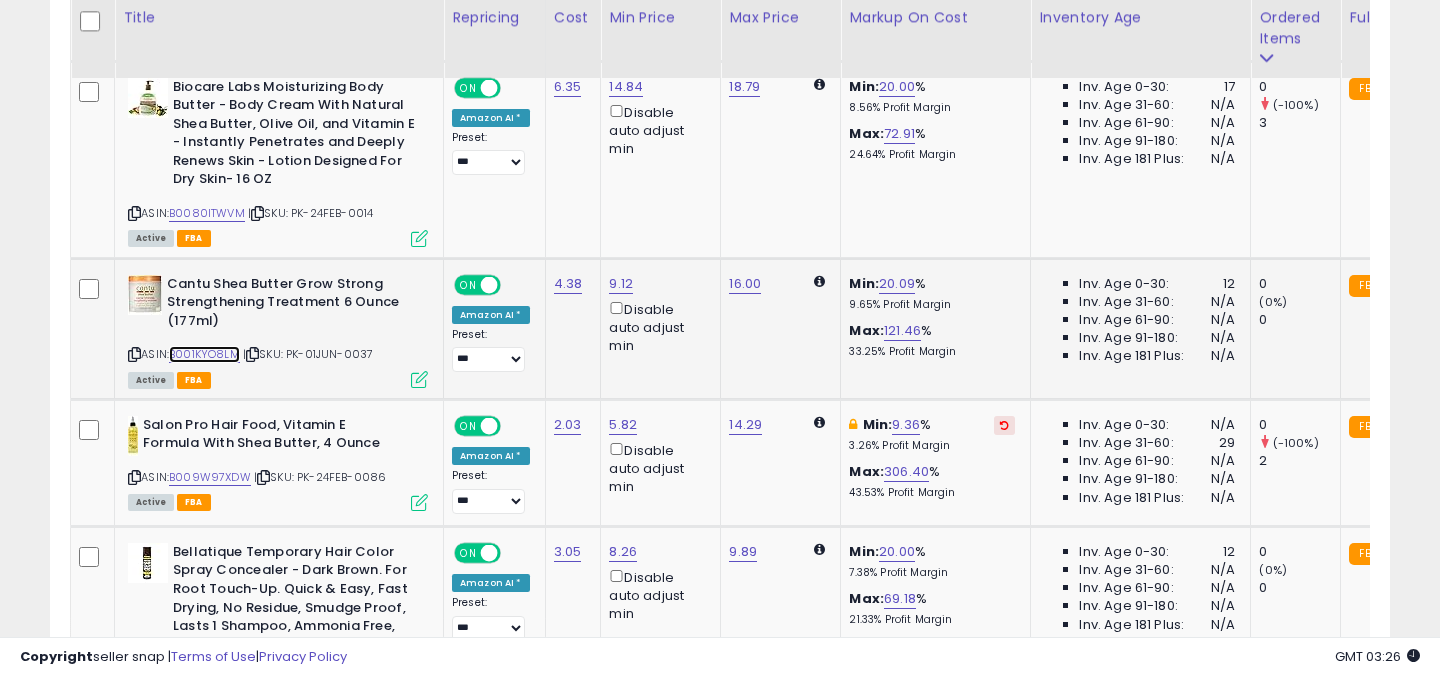 click on "B001KYO8LM" at bounding box center [204, 354] 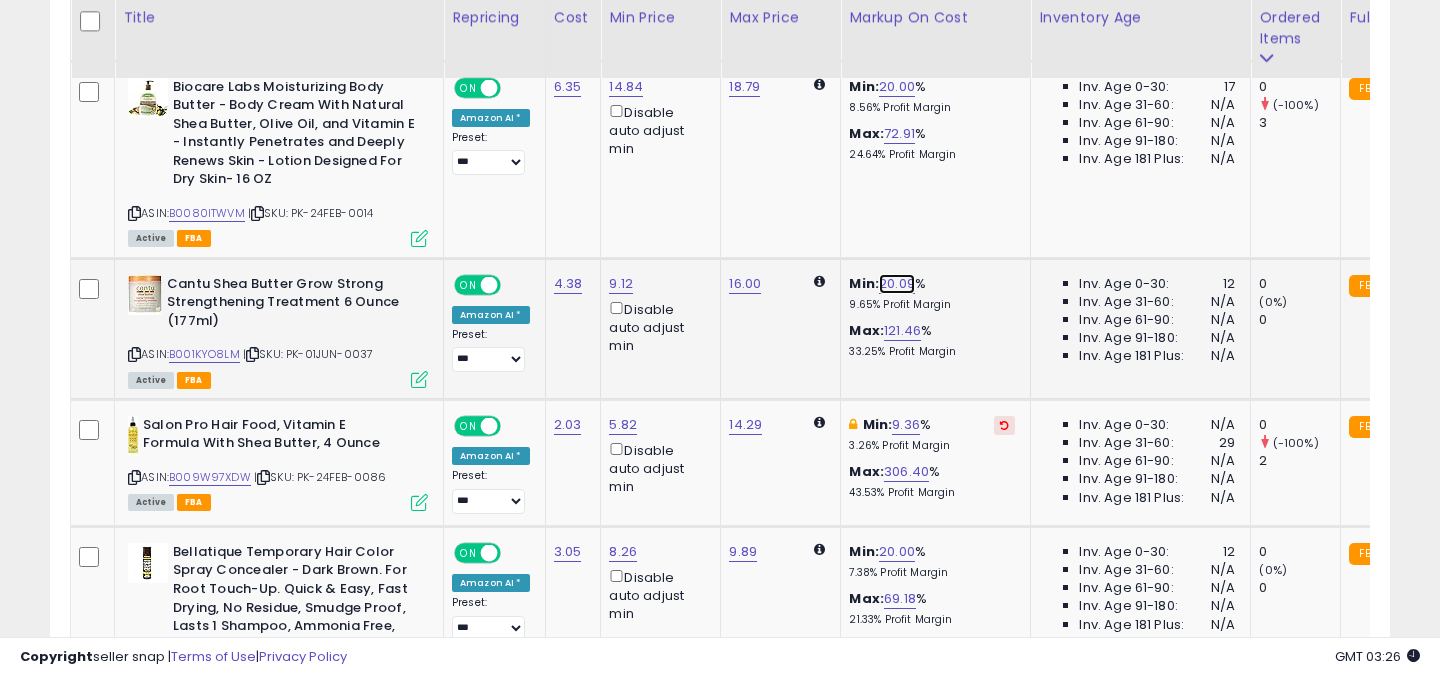 click on "20.09" at bounding box center (897, 284) 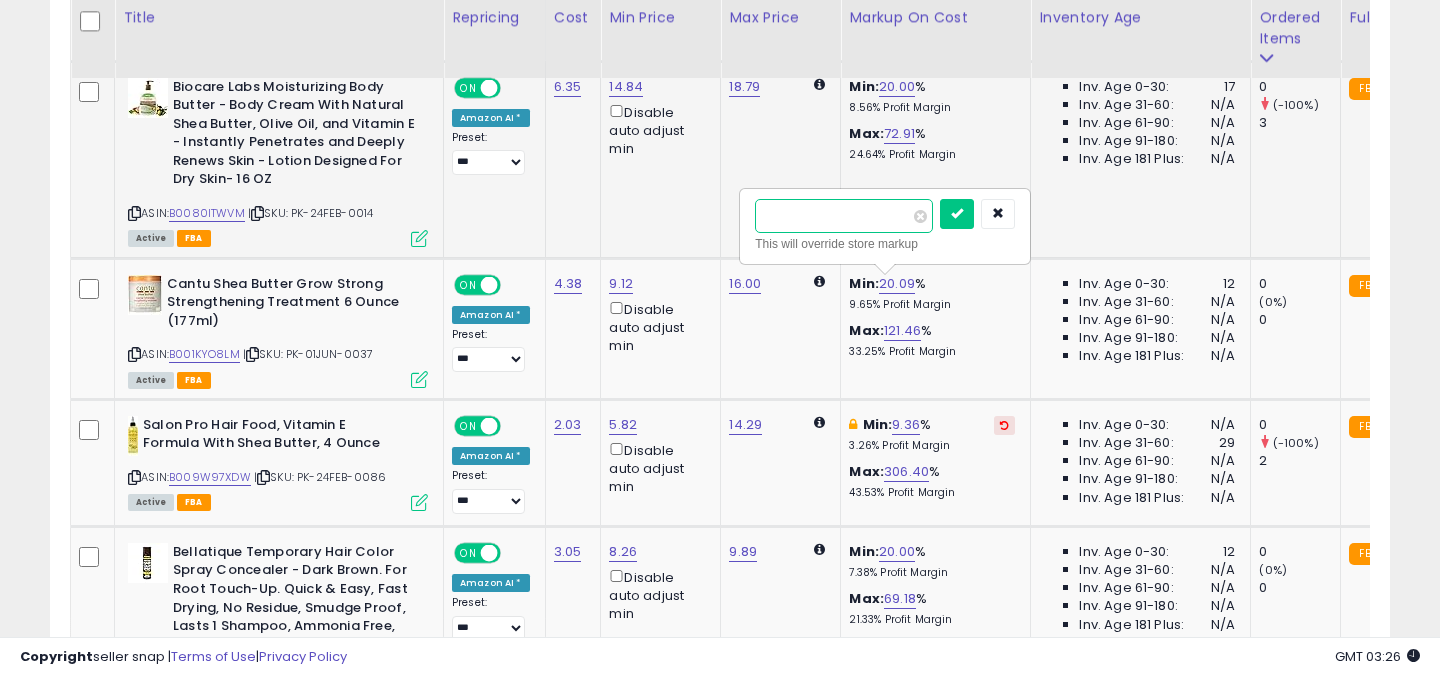drag, startPoint x: 825, startPoint y: 225, endPoint x: 657, endPoint y: 212, distance: 168.50223 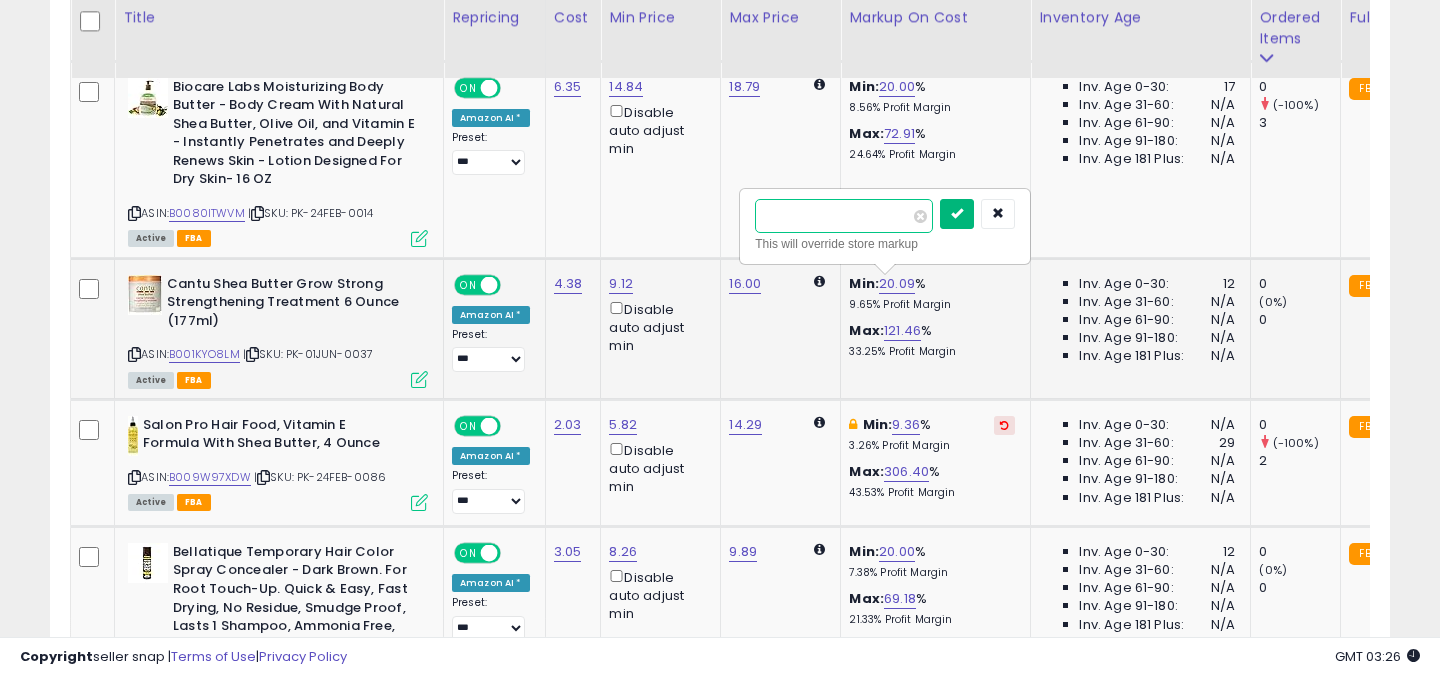 type on "**" 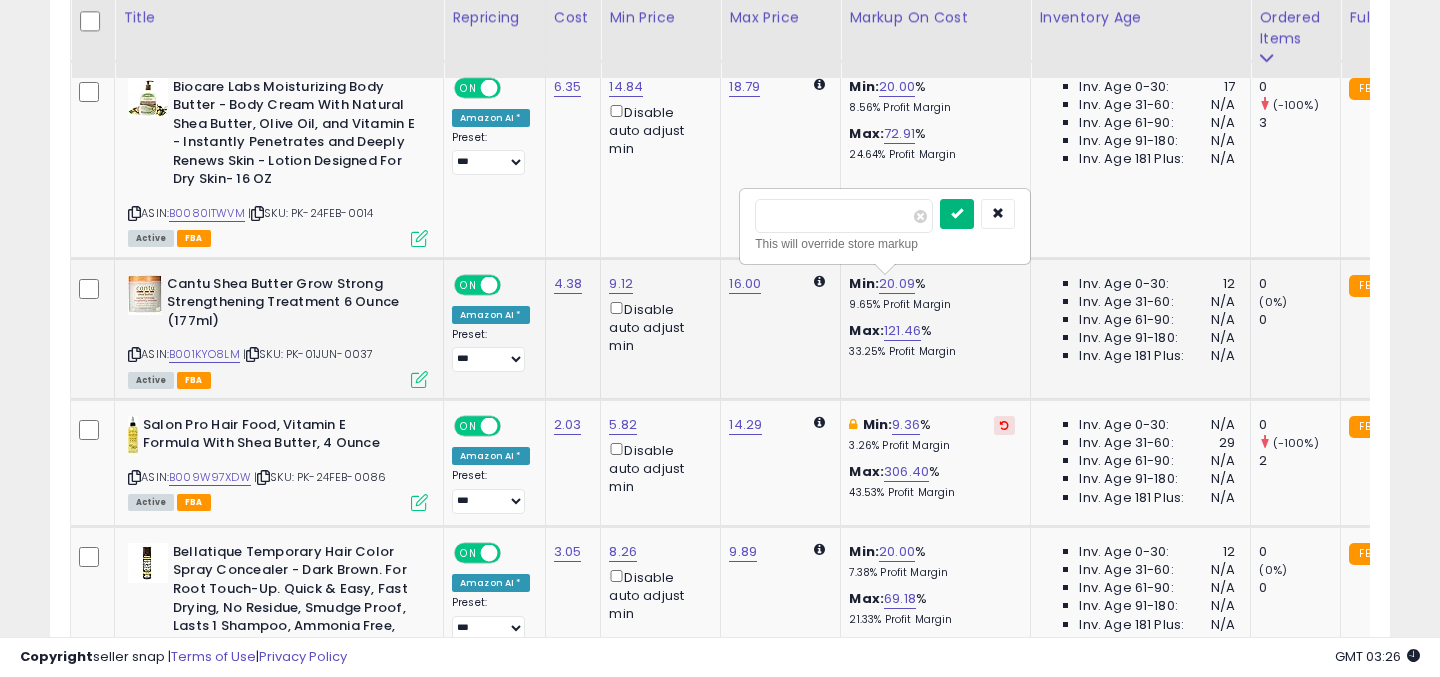 click at bounding box center (957, 213) 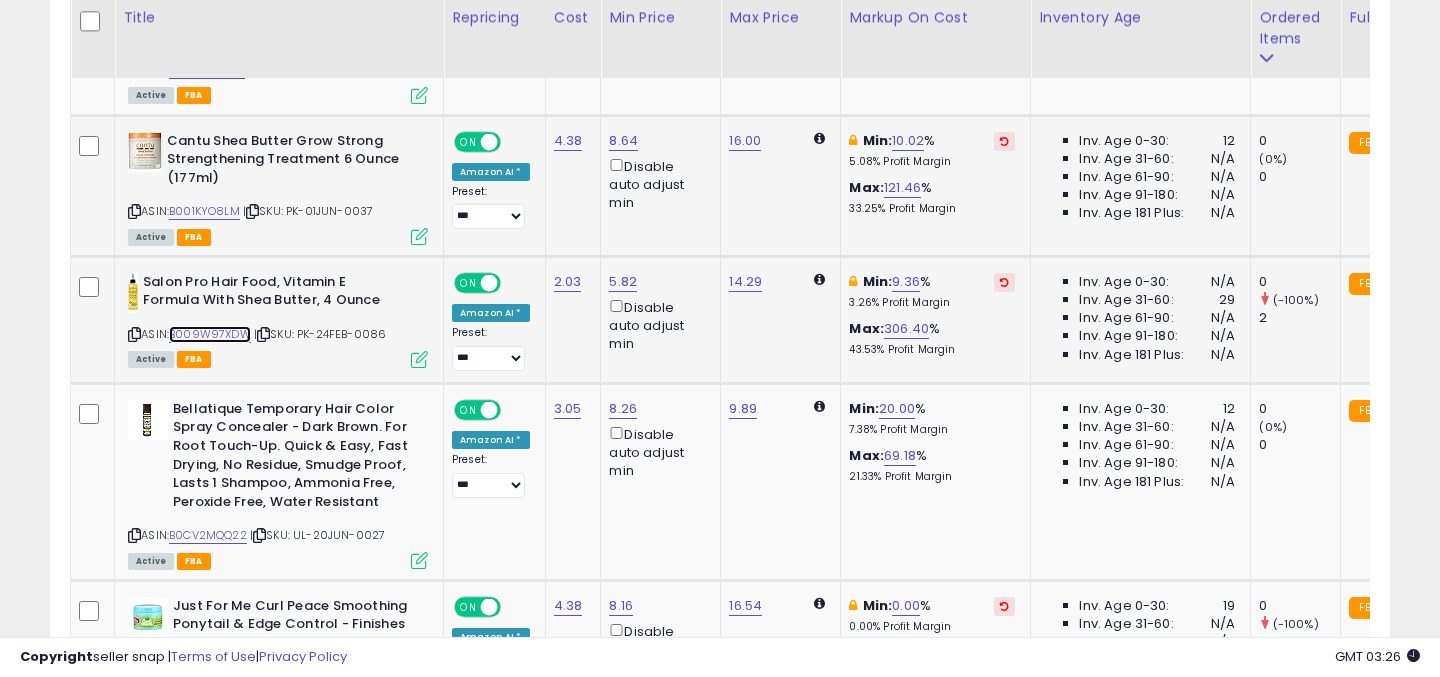 click on "B009W97XDW" at bounding box center [210, 334] 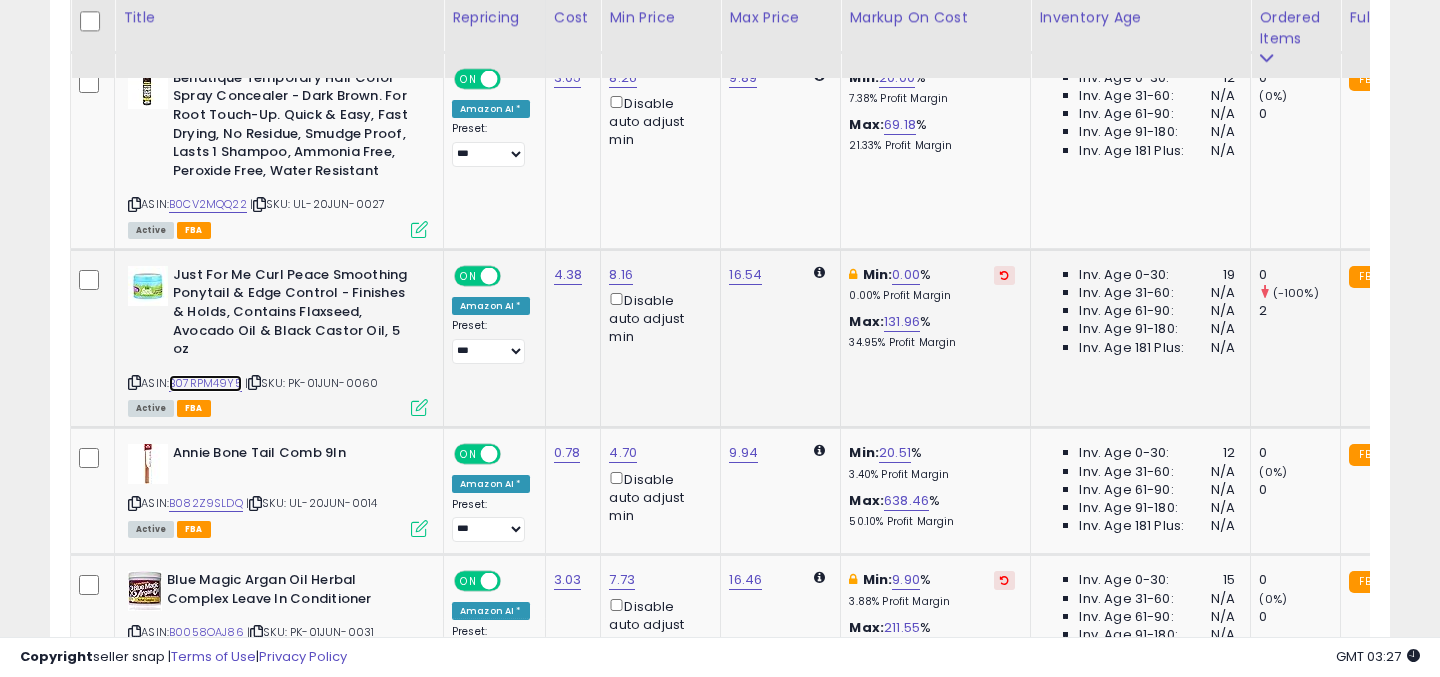 click on "B07RPM49Y5" at bounding box center (205, 383) 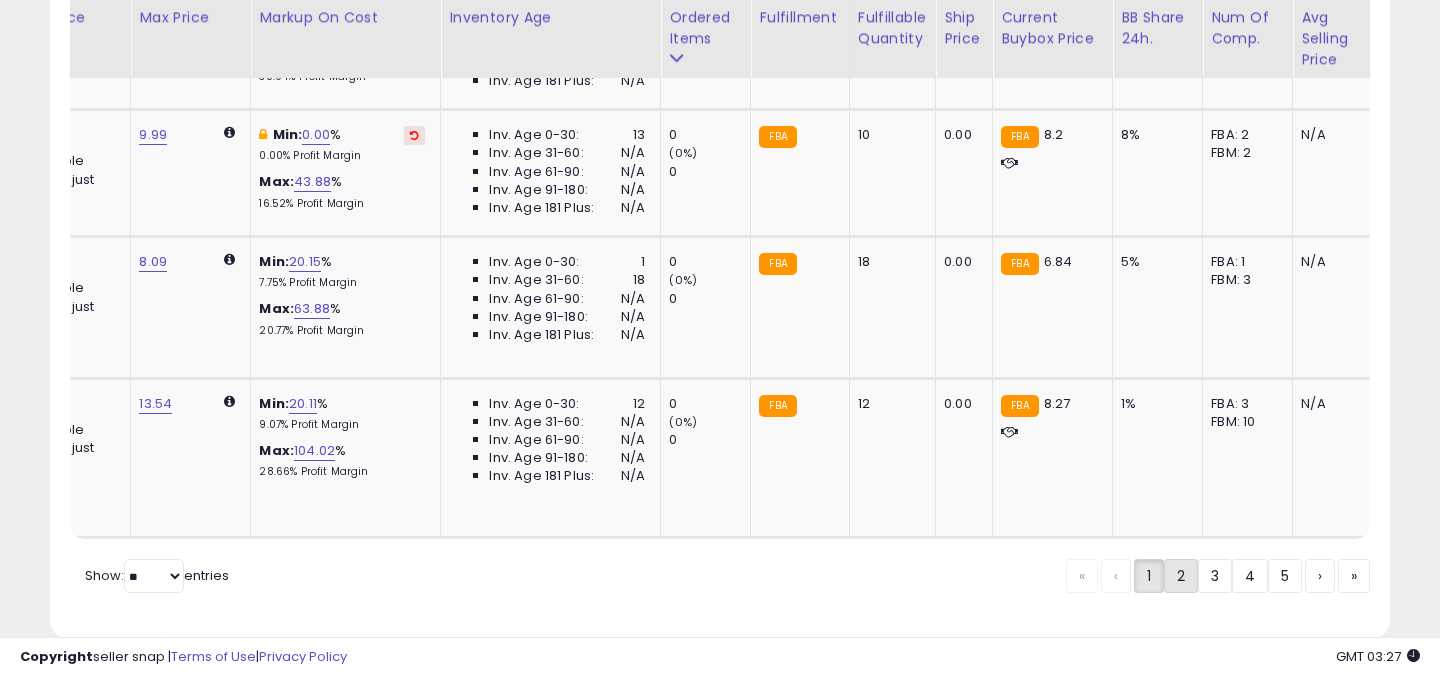 click on "2" 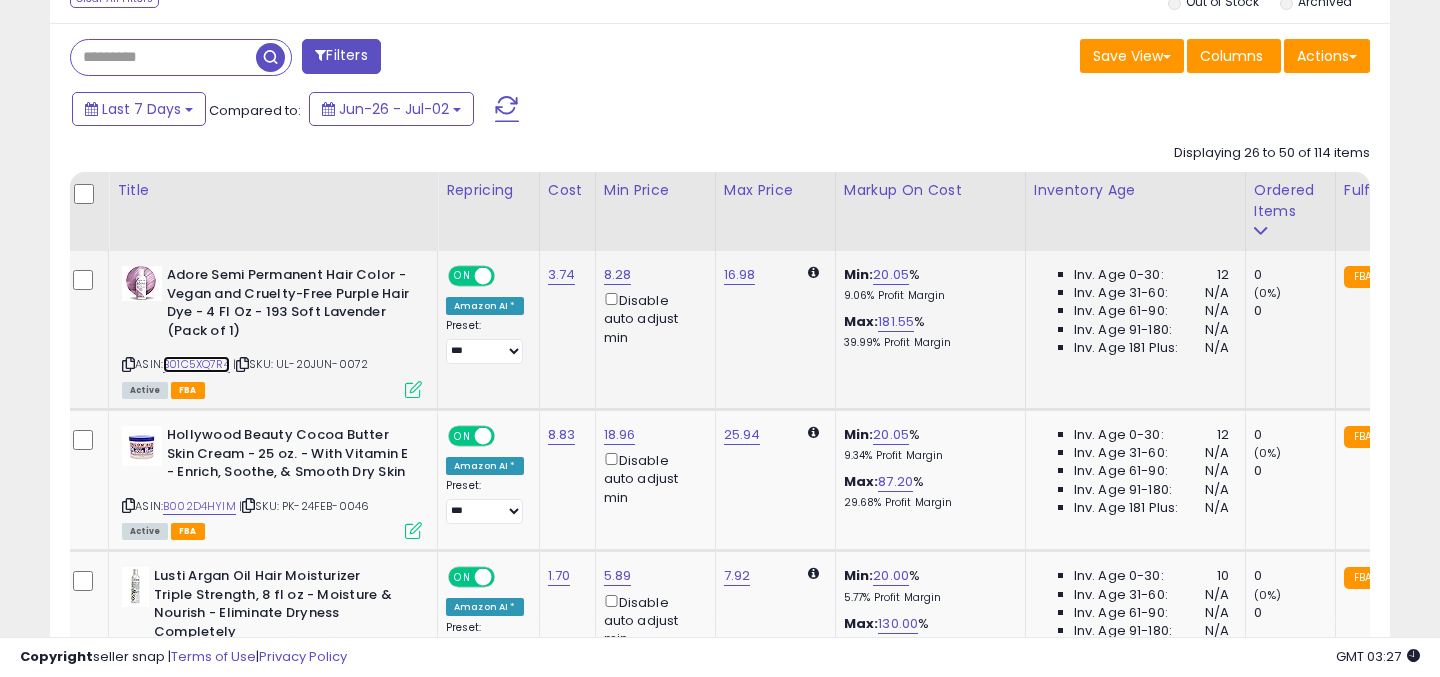 click on "B01C5XQ7R4" at bounding box center (196, 364) 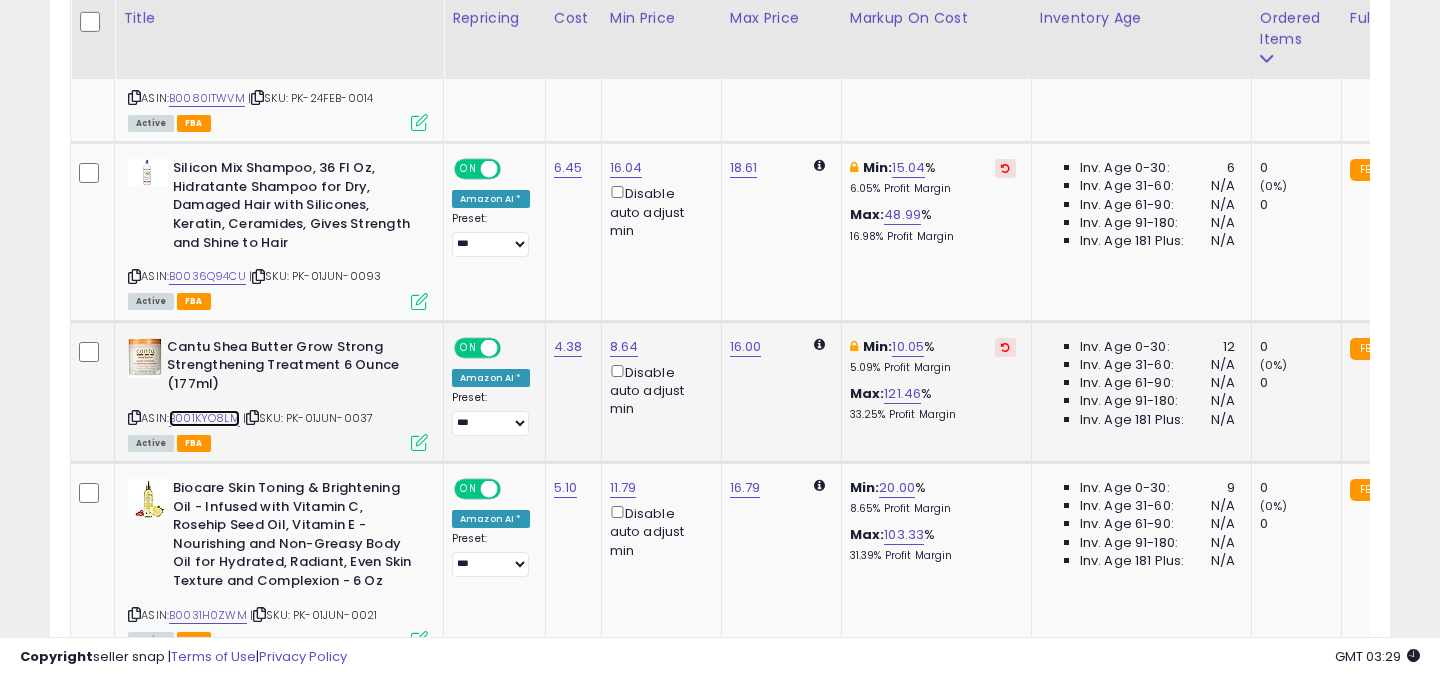click on "B001KYO8LM" at bounding box center [204, 418] 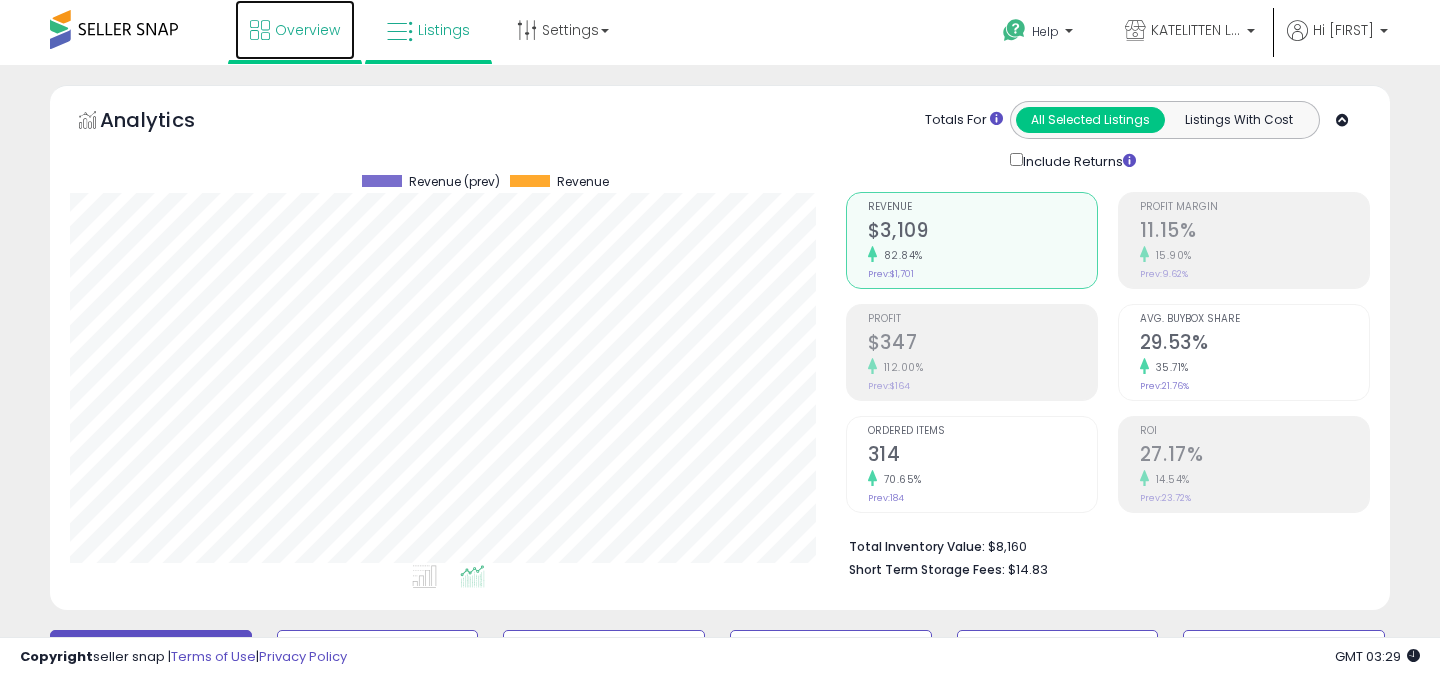 click on "Overview" at bounding box center [307, 30] 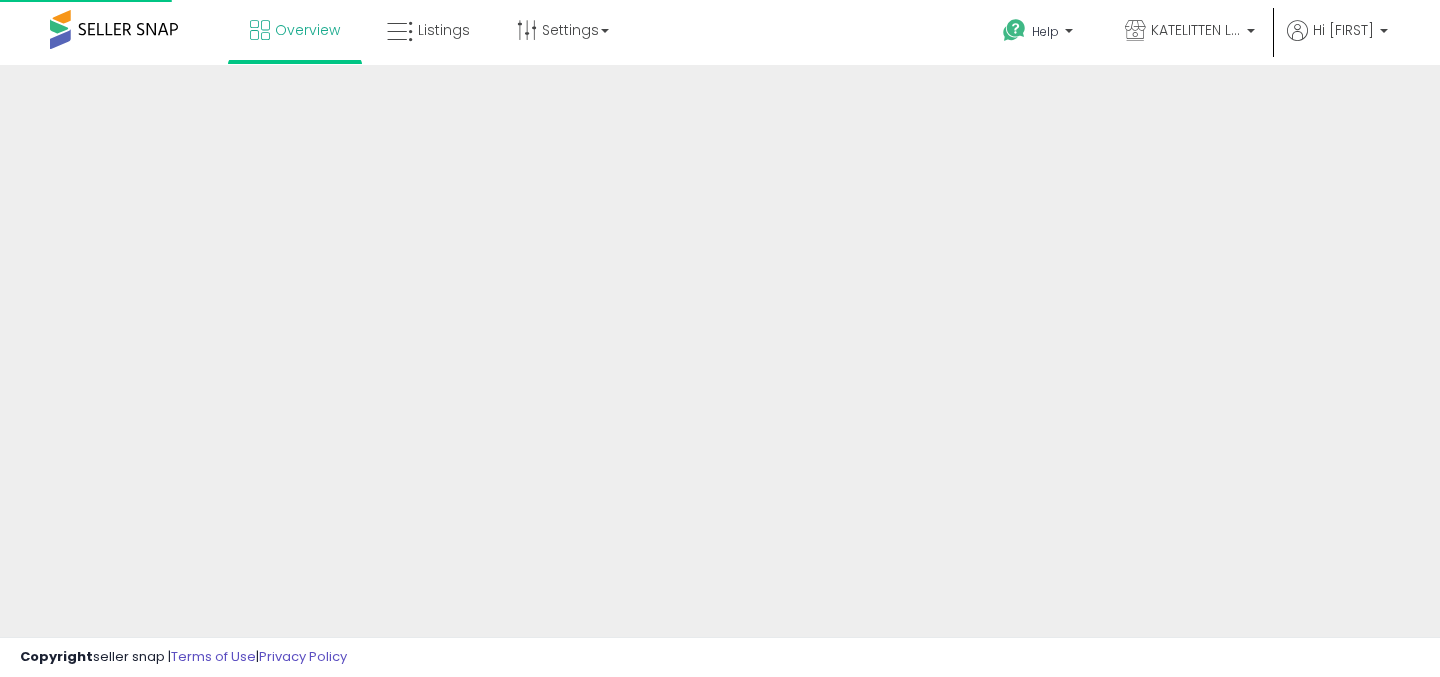 scroll, scrollTop: 0, scrollLeft: 0, axis: both 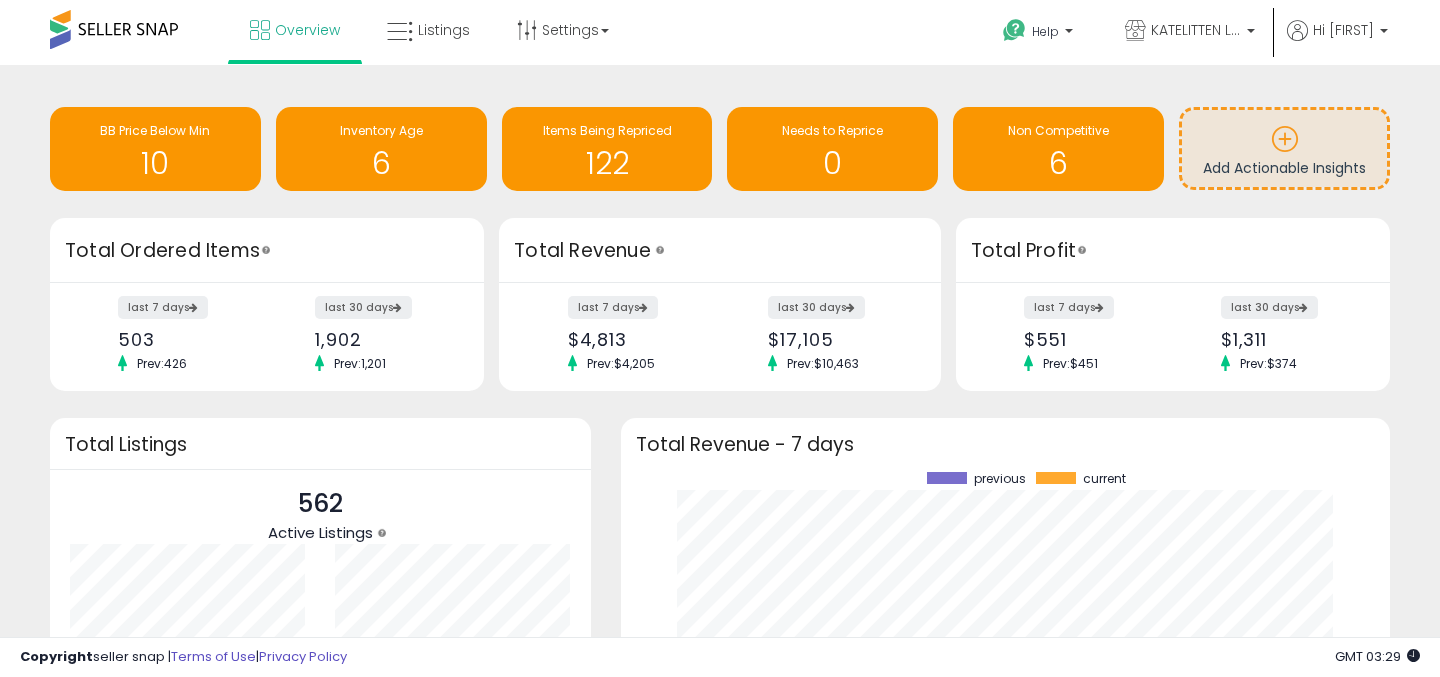 click on "Total Revenue" at bounding box center (720, 250) 